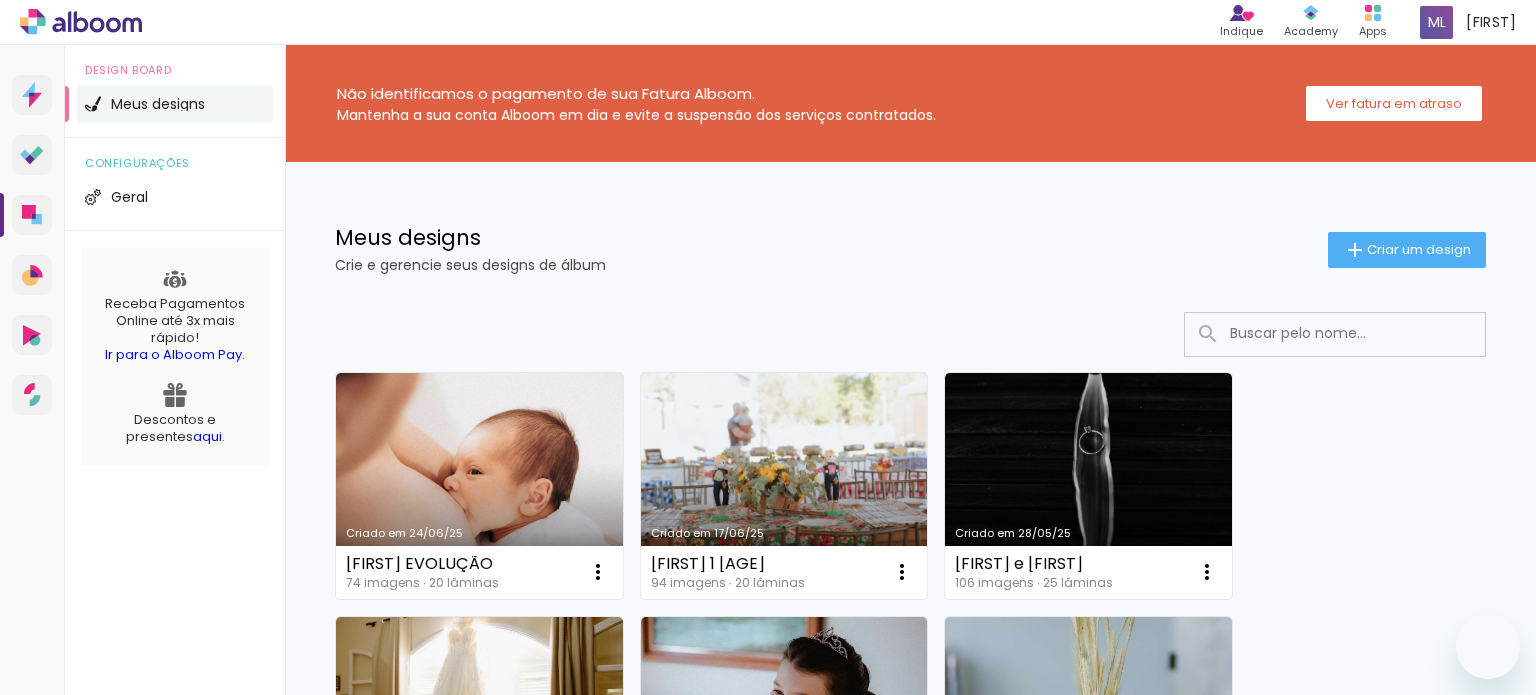 scroll, scrollTop: 0, scrollLeft: 0, axis: both 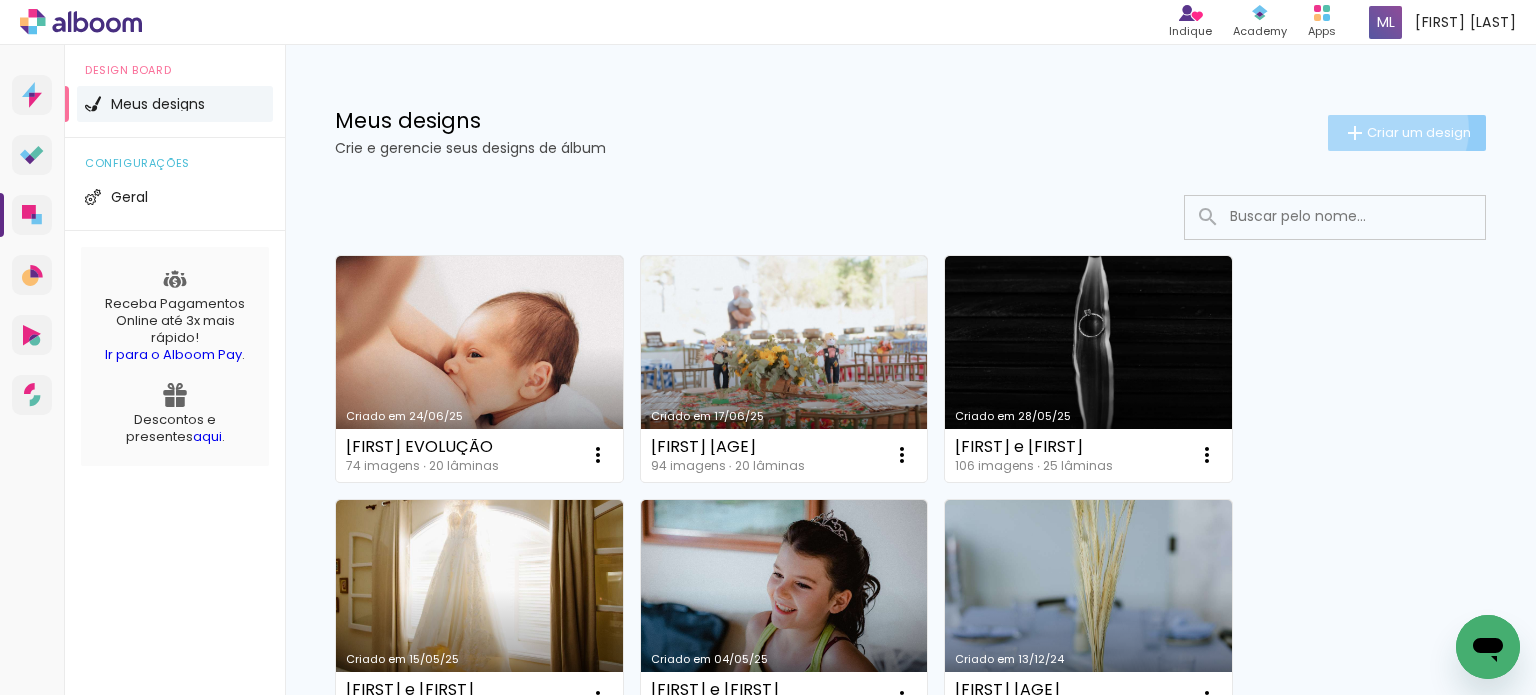 click on "Criar um design" 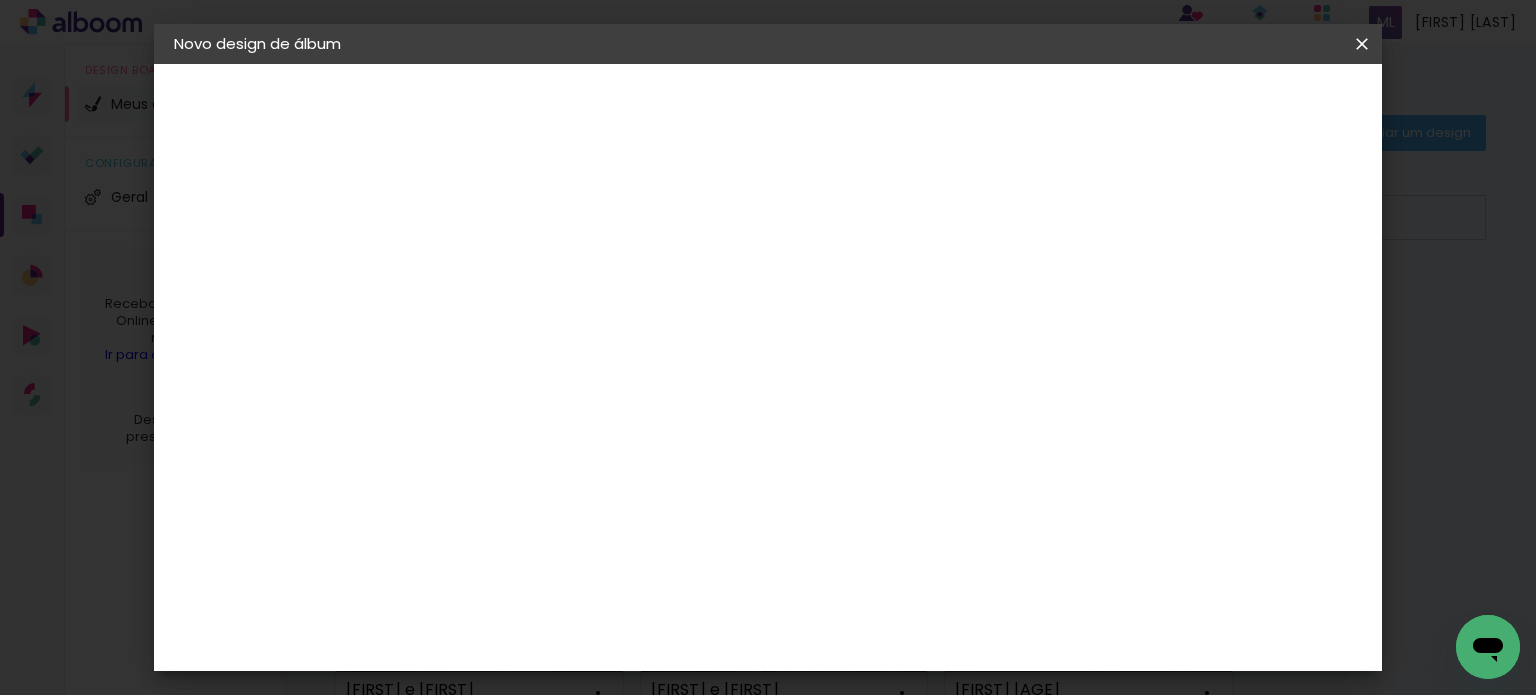 click at bounding box center (501, 268) 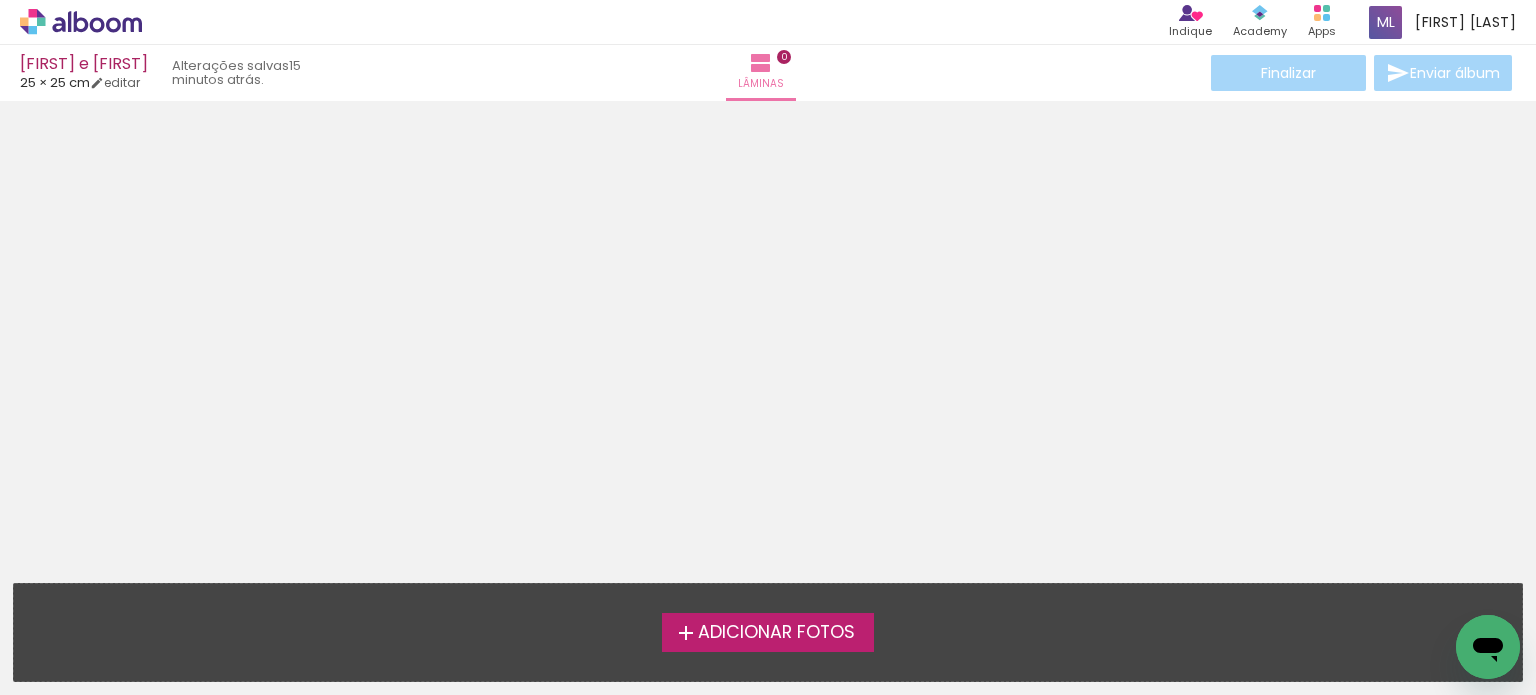 click on "Adicionar Fotos" at bounding box center [768, 632] 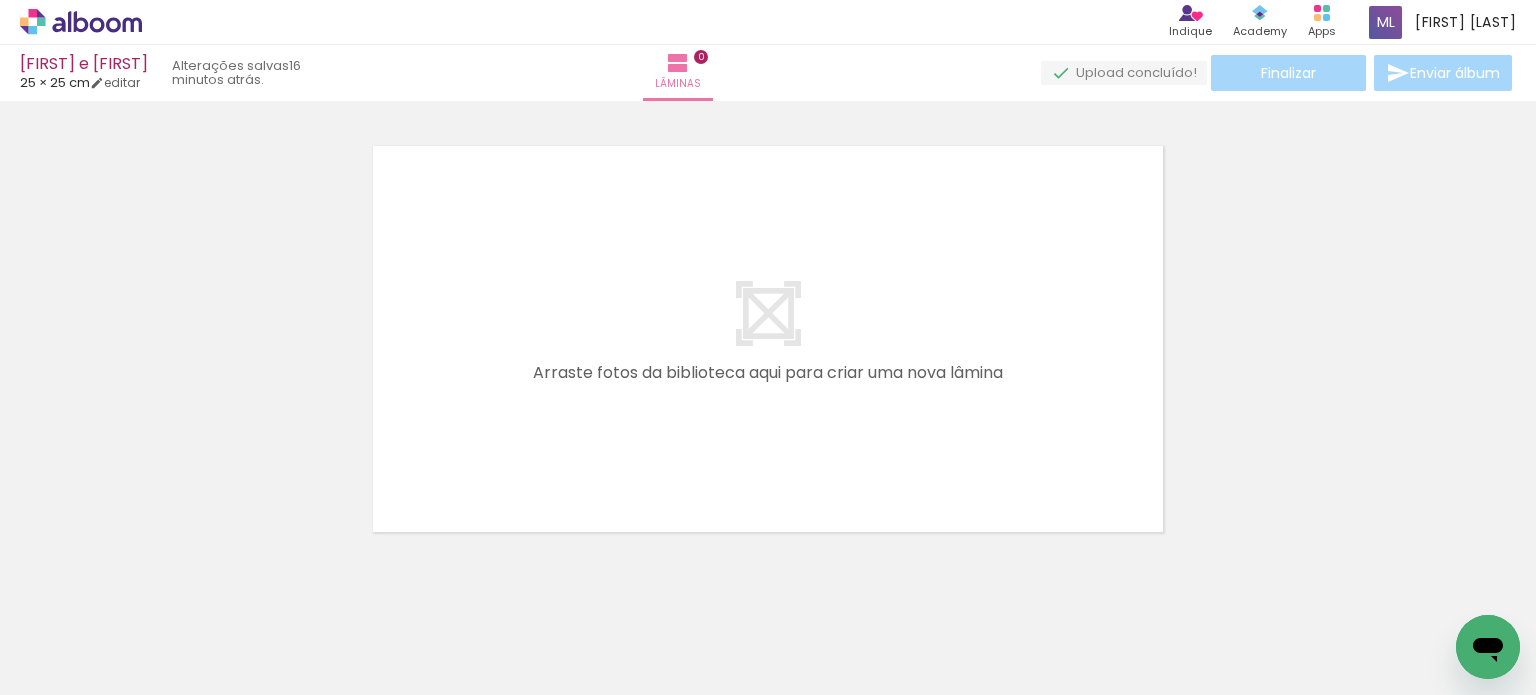 scroll, scrollTop: 25, scrollLeft: 0, axis: vertical 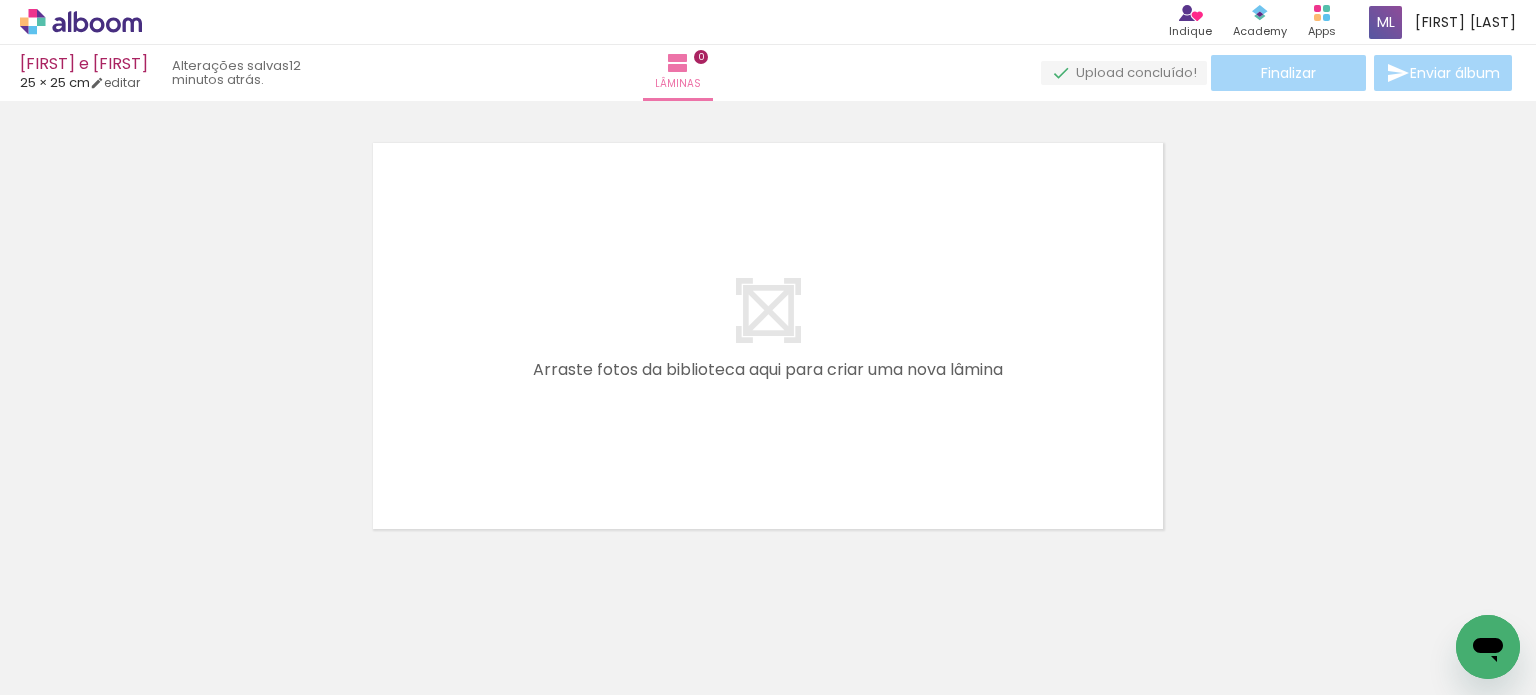 click on "Adicionar
Fotos" at bounding box center (71, 668) 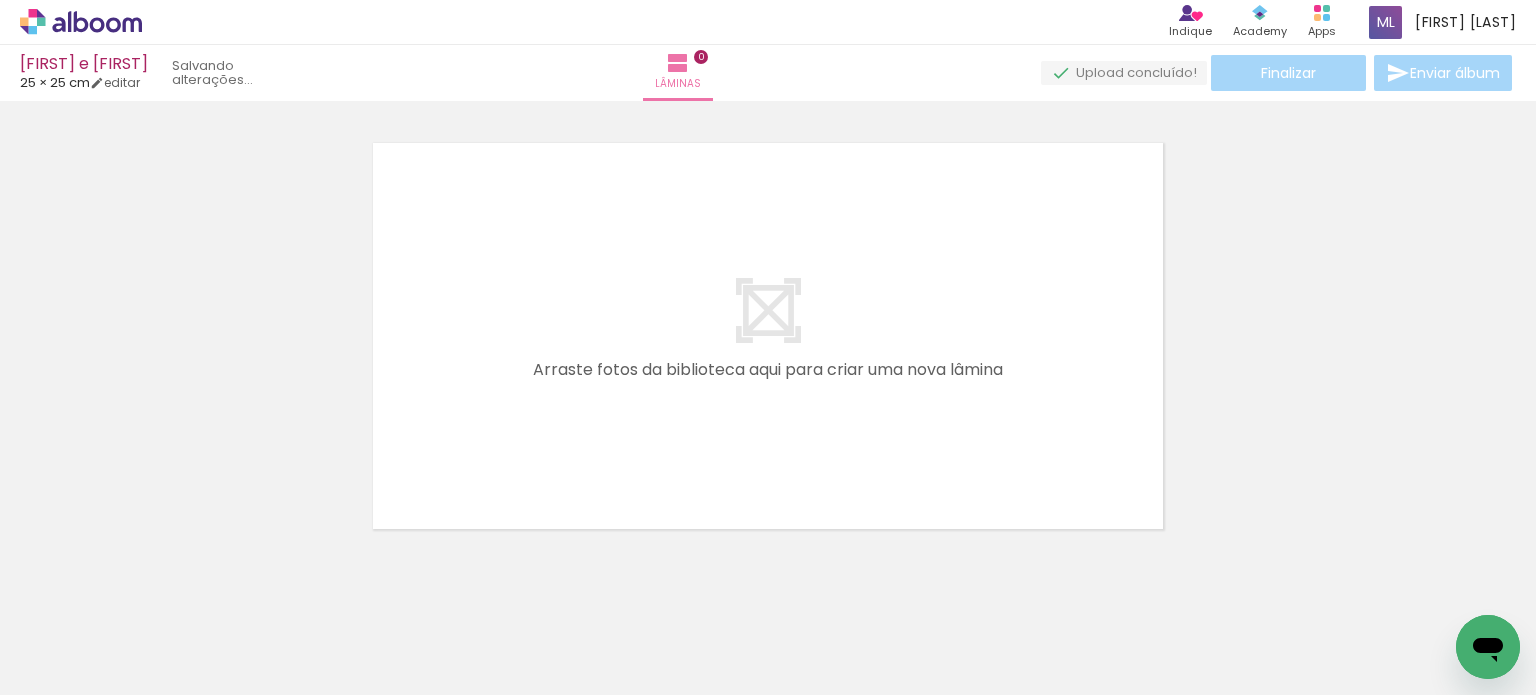 scroll, scrollTop: 0, scrollLeft: 0, axis: both 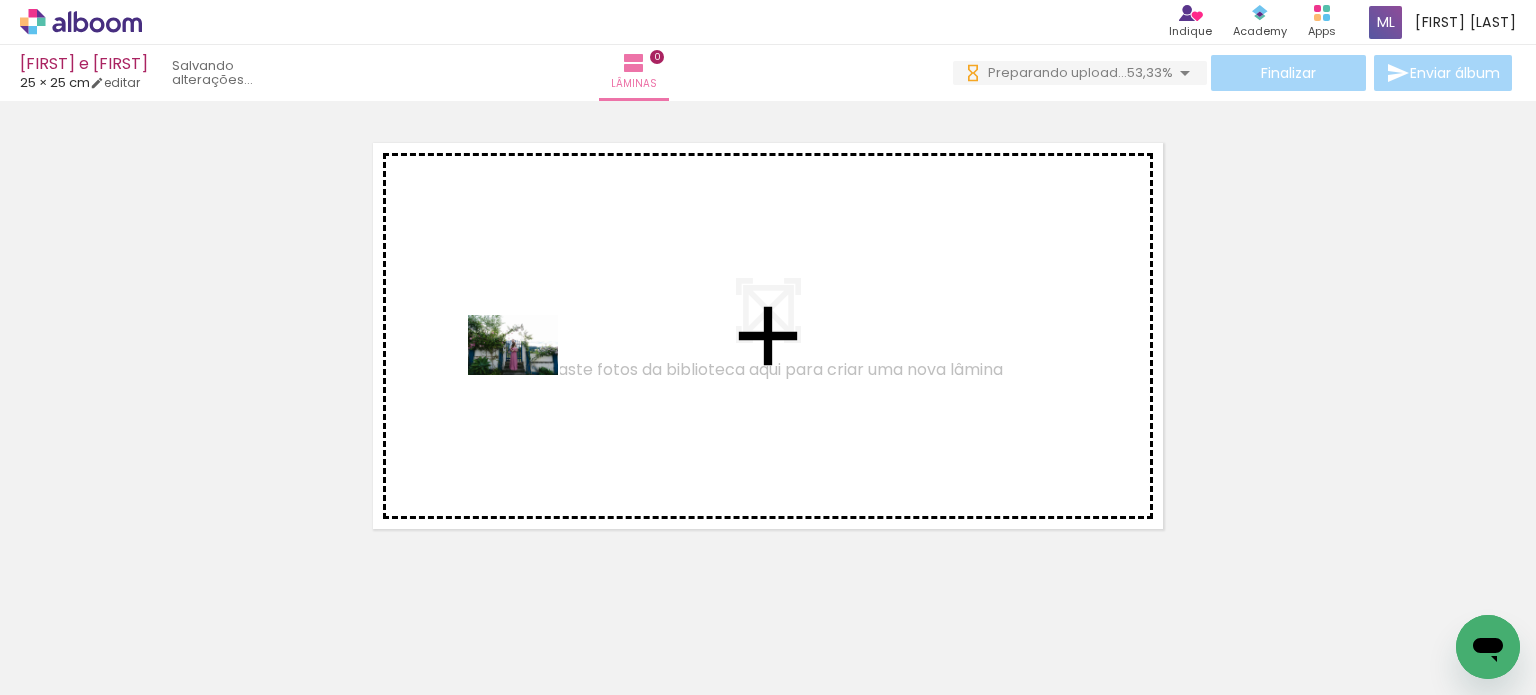 drag, startPoint x: 274, startPoint y: 649, endPoint x: 532, endPoint y: 375, distance: 376.3509 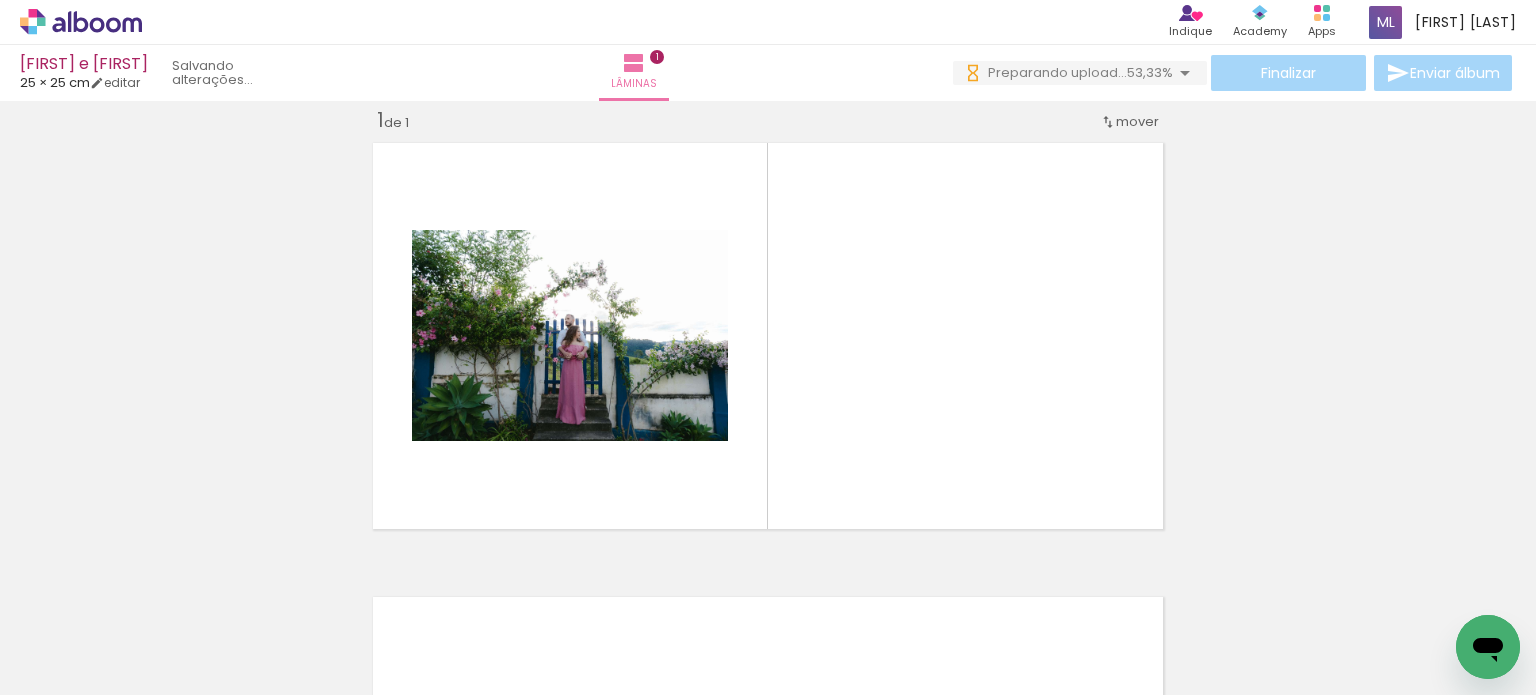 scroll, scrollTop: 25, scrollLeft: 0, axis: vertical 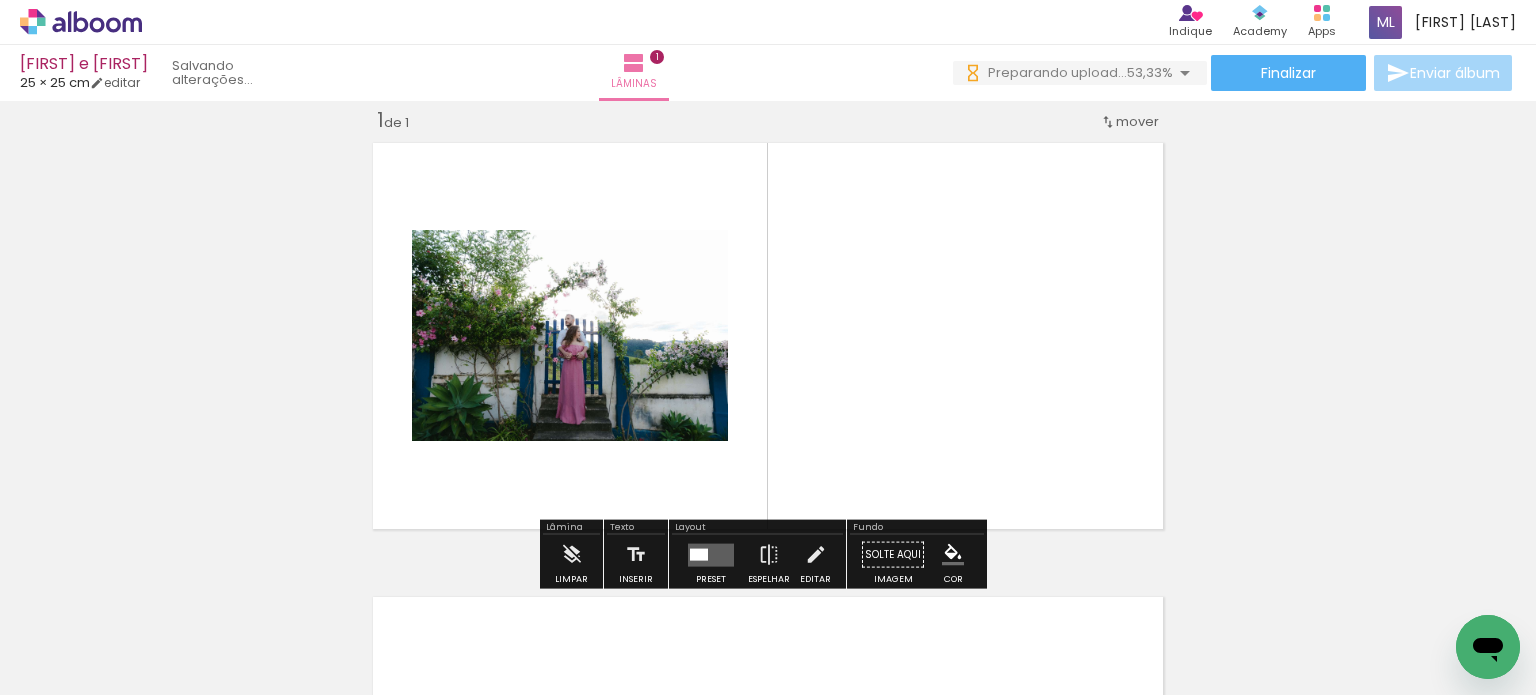 click at bounding box center (711, 554) 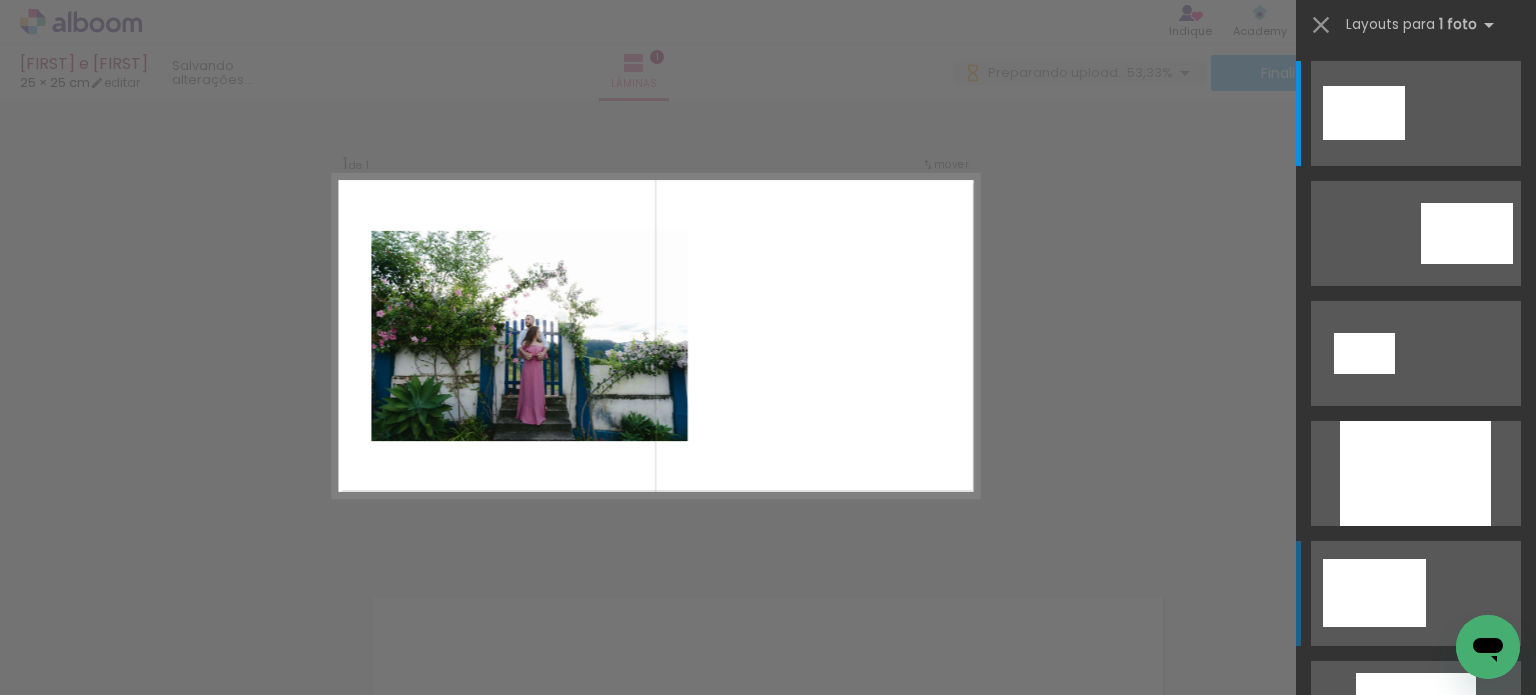 click at bounding box center (1415, 473) 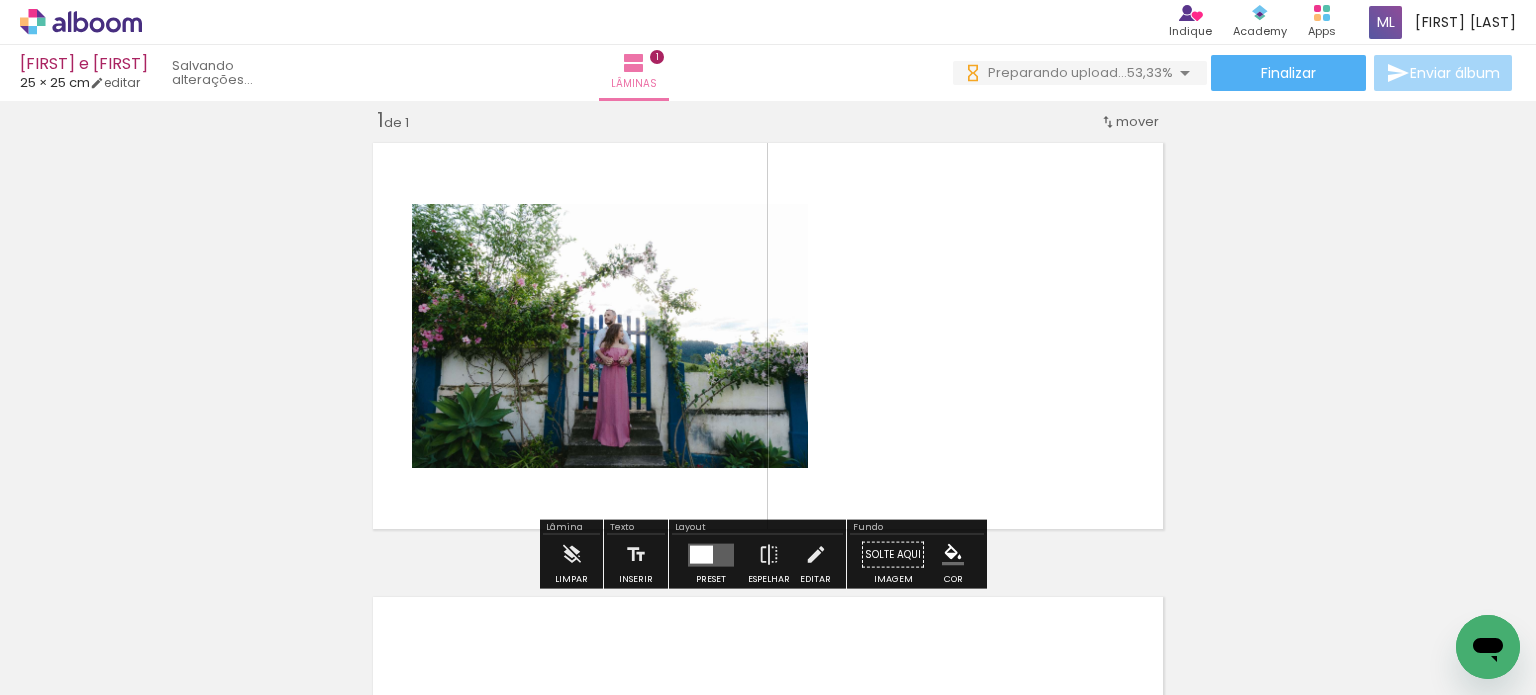 click on "Inserir lâmina 1  de 1" at bounding box center (768, 537) 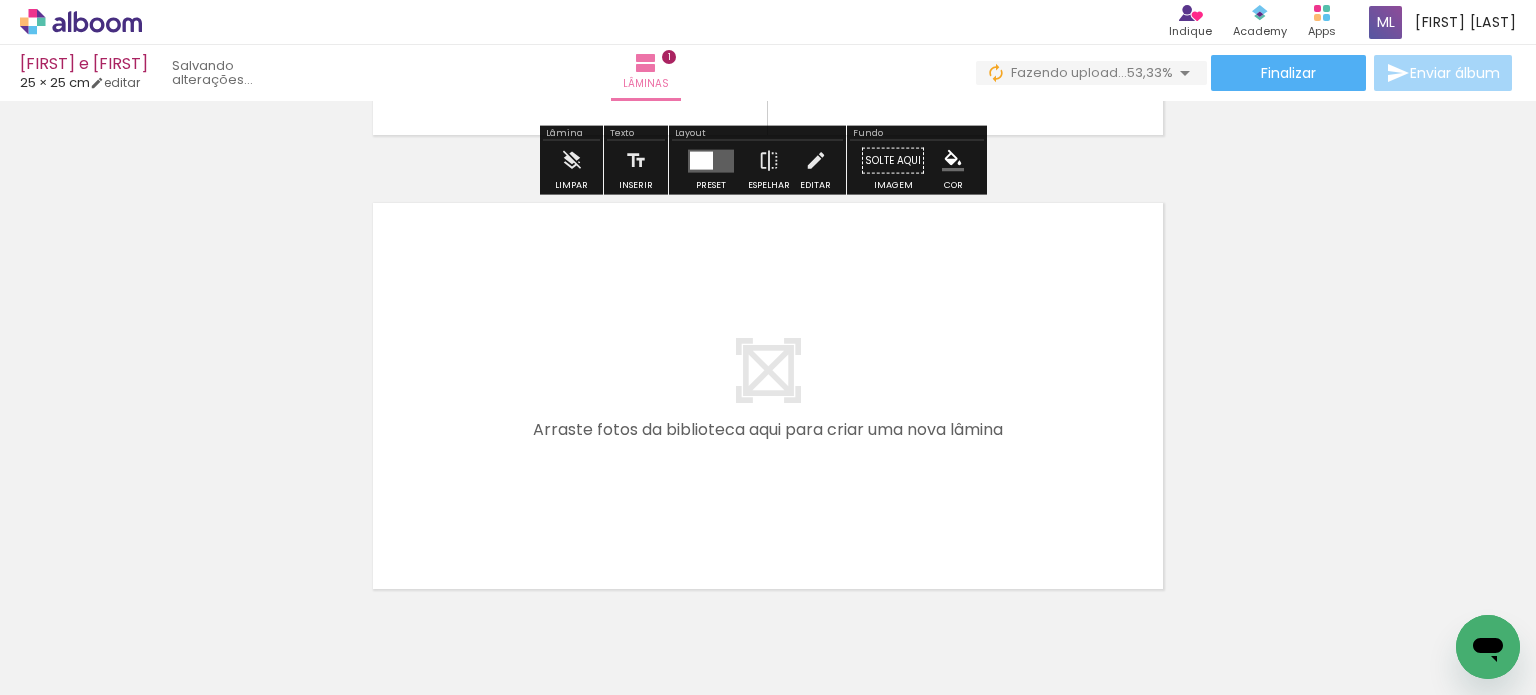 scroll, scrollTop: 425, scrollLeft: 0, axis: vertical 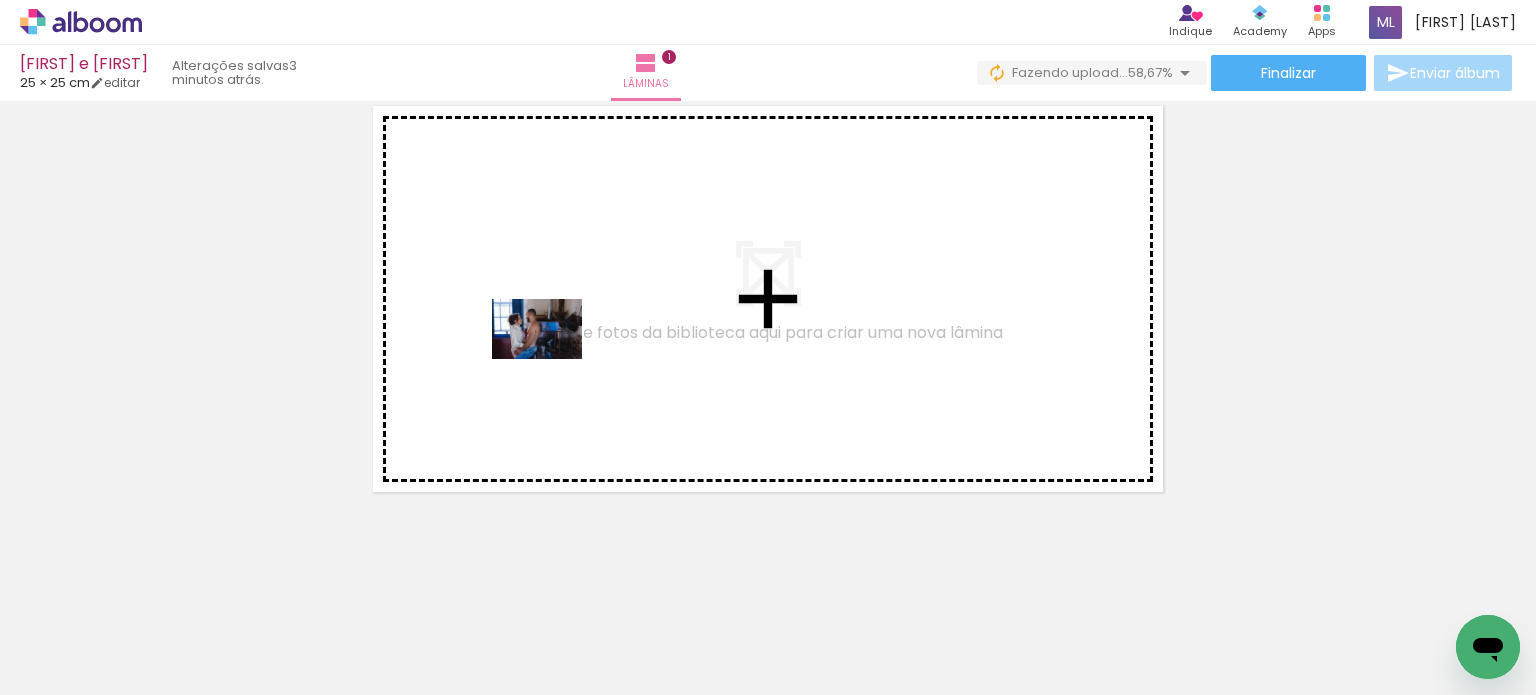 drag, startPoint x: 189, startPoint y: 635, endPoint x: 558, endPoint y: 355, distance: 463.2073 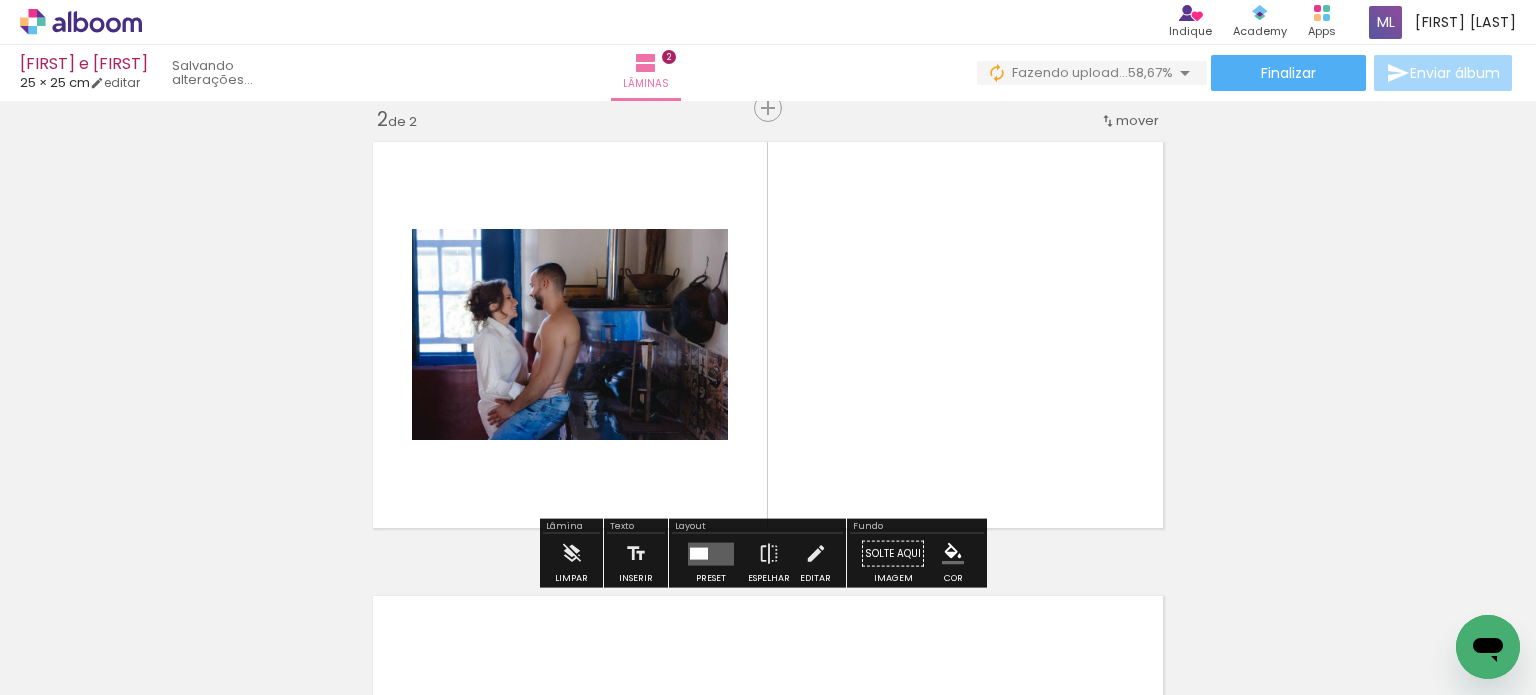 scroll, scrollTop: 479, scrollLeft: 0, axis: vertical 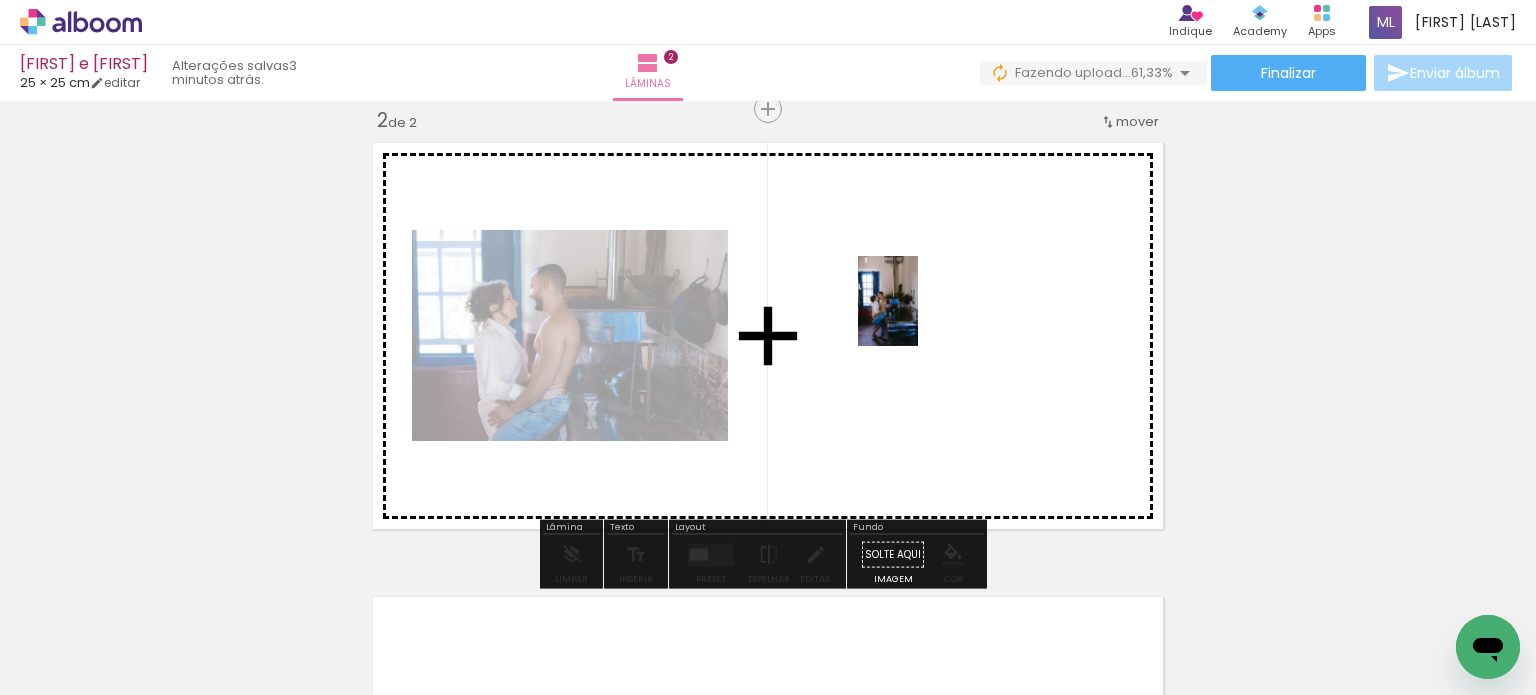 drag, startPoint x: 313, startPoint y: 639, endPoint x: 920, endPoint y: 315, distance: 688.05884 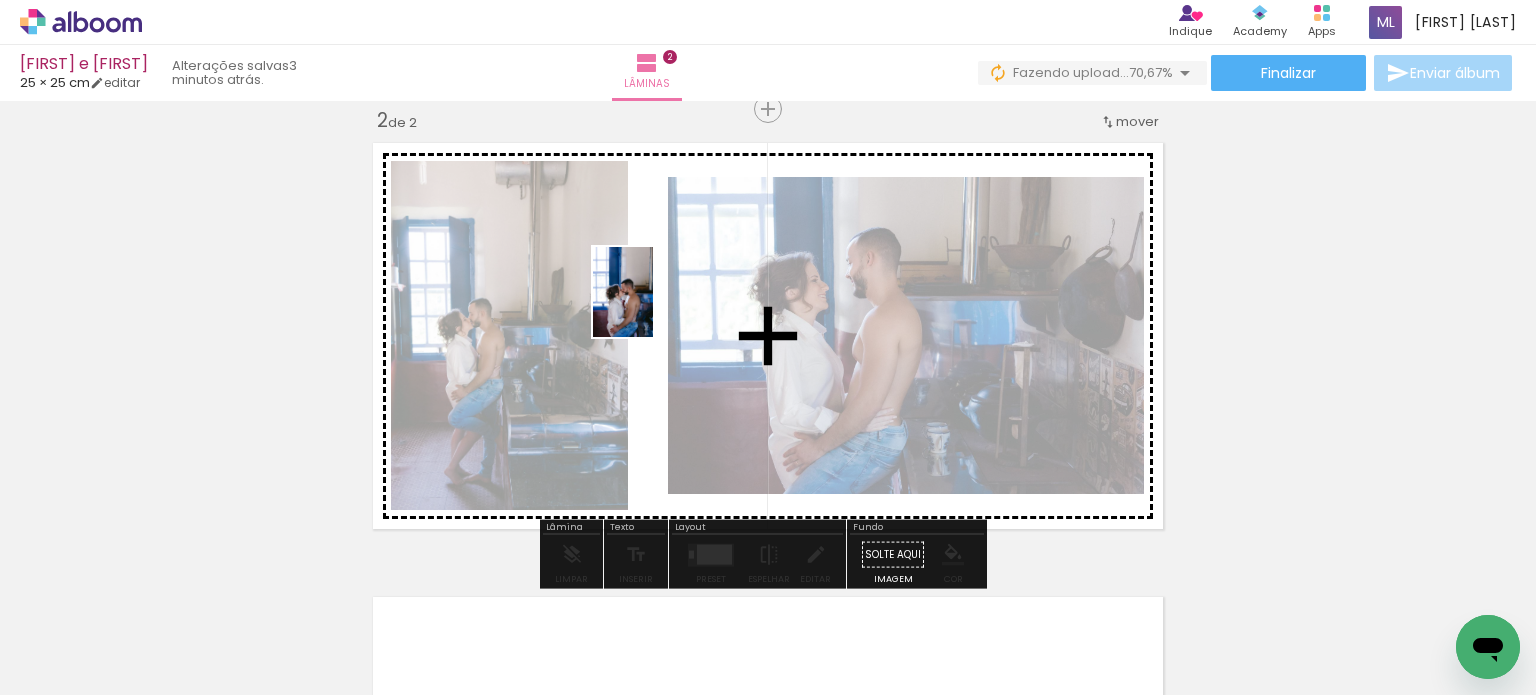 drag, startPoint x: 421, startPoint y: 627, endPoint x: 679, endPoint y: 277, distance: 434.8149 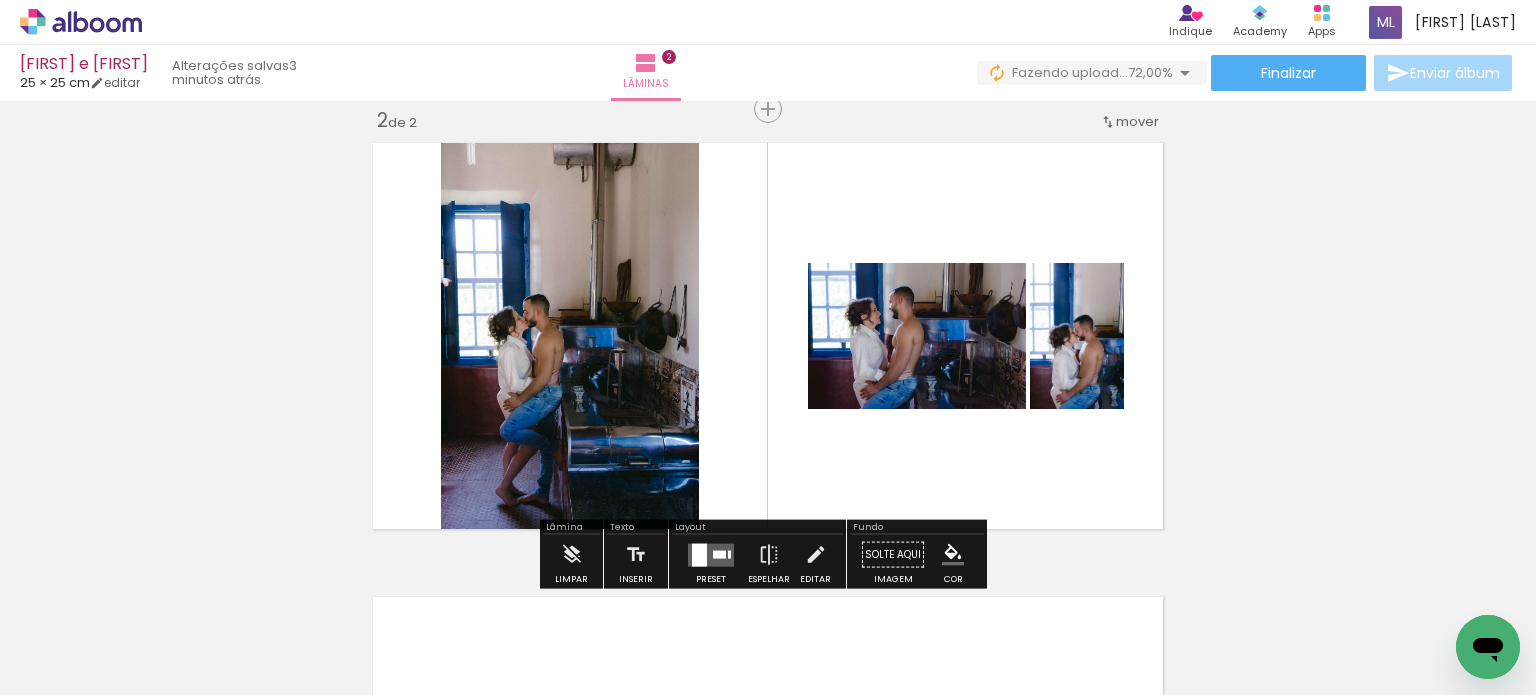 click at bounding box center (699, 554) 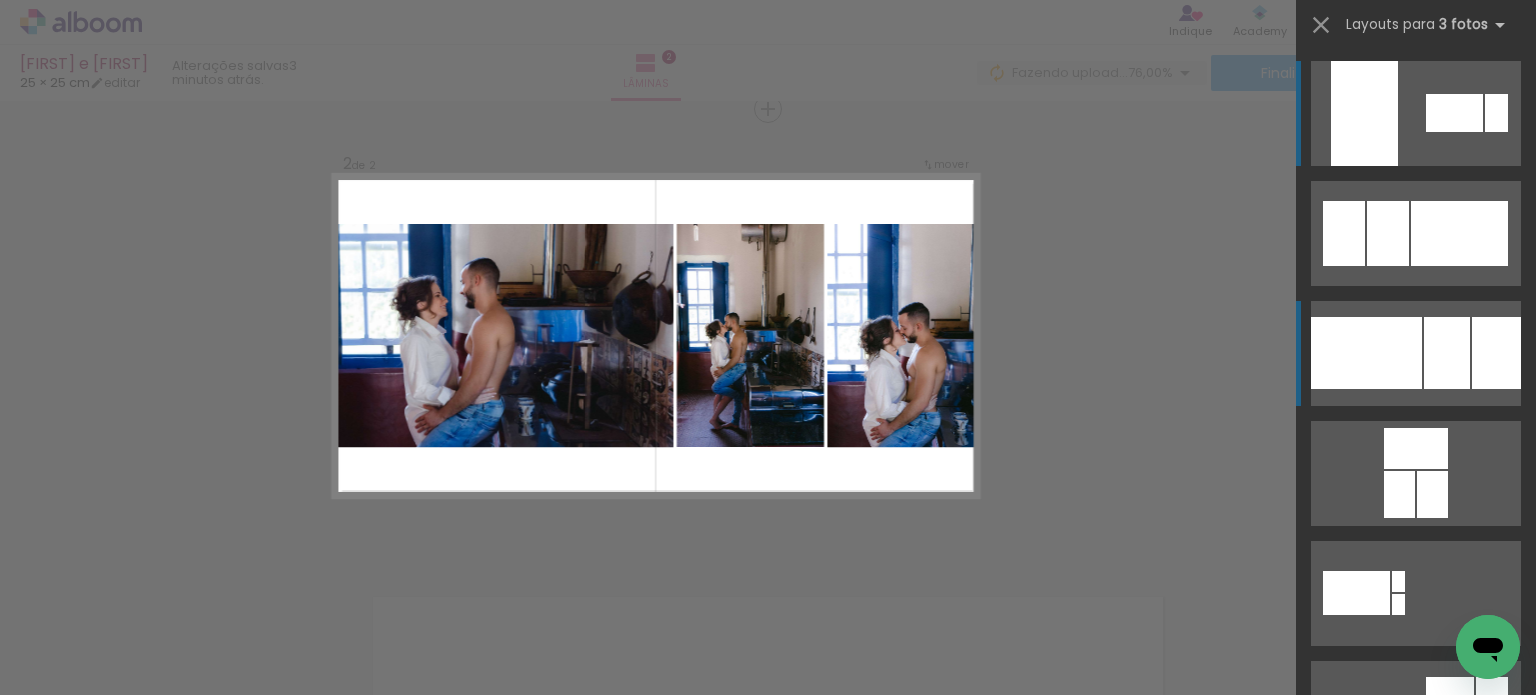 click at bounding box center (1454, 113) 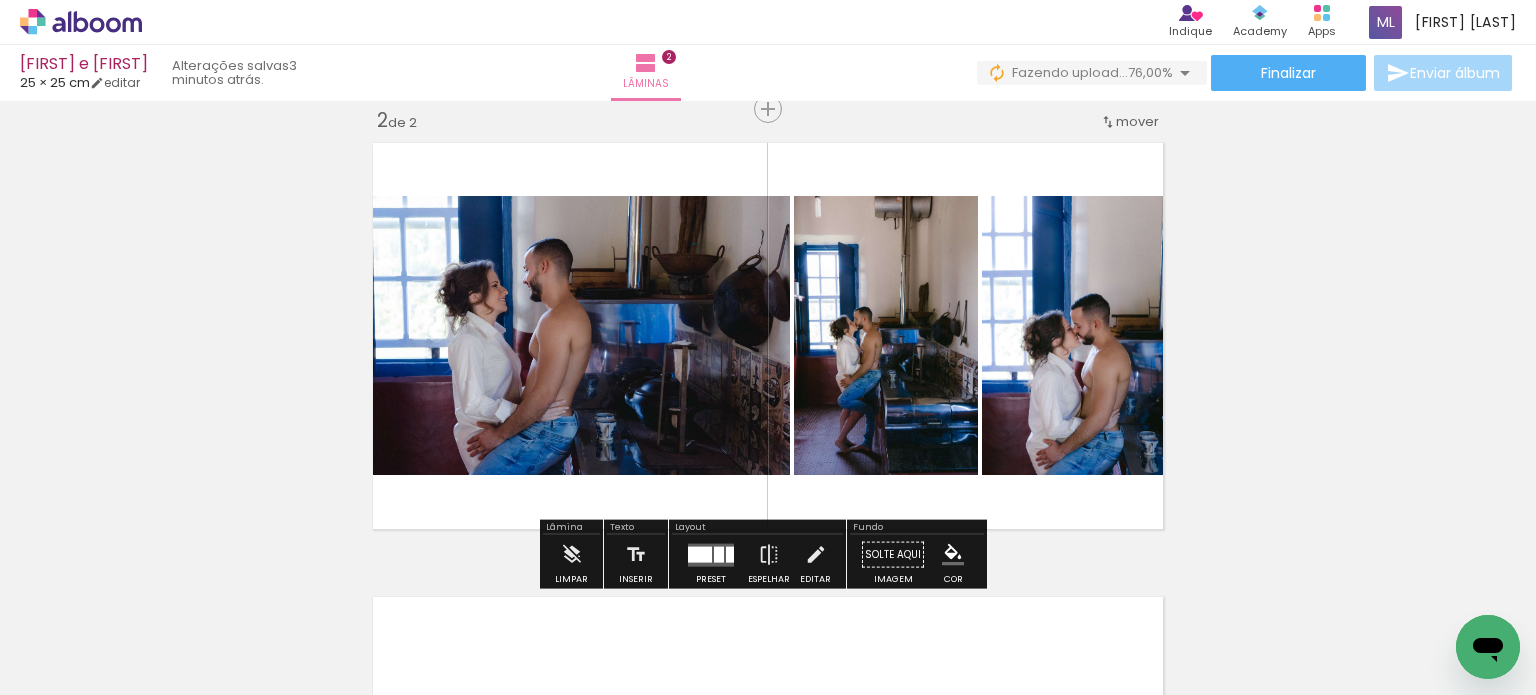 click on "Inserir lâmina 1  de 2  Inserir lâmina 2  de 2" at bounding box center [768, 310] 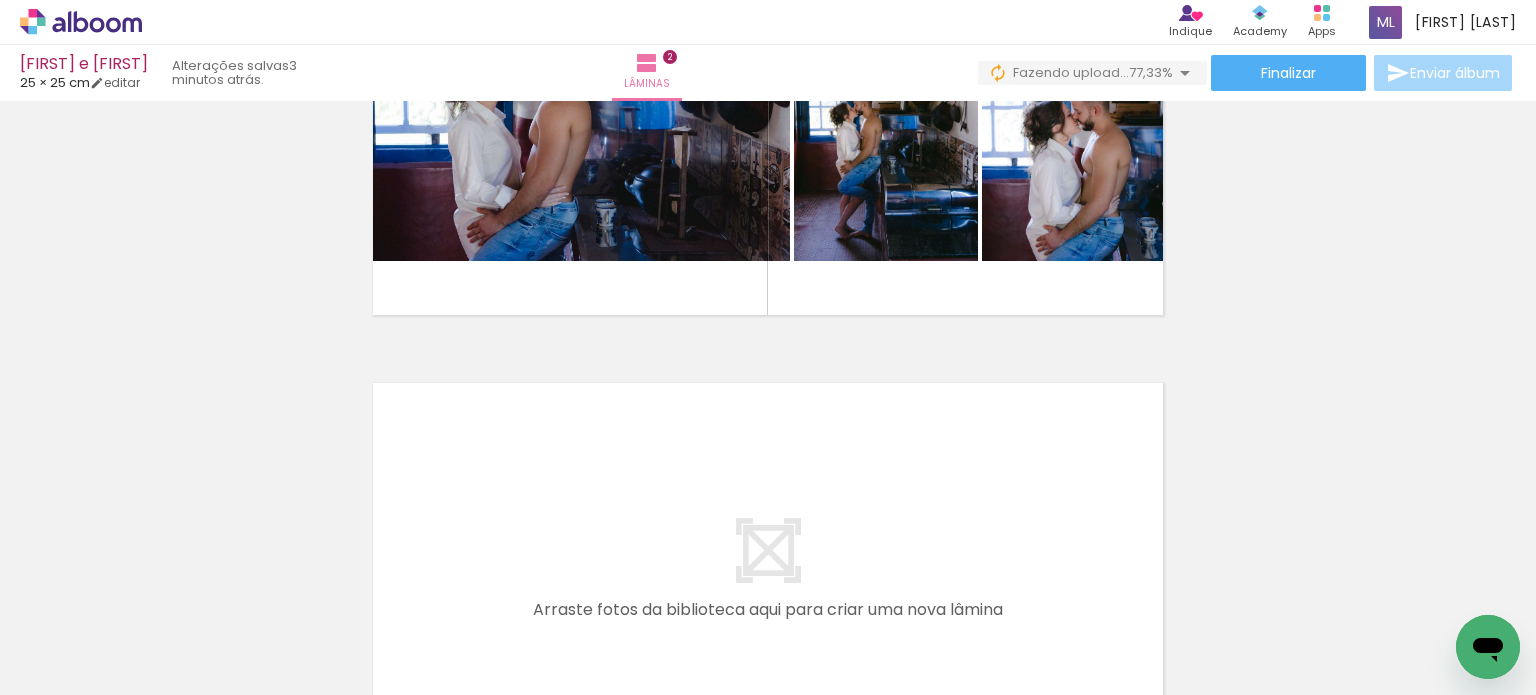 scroll, scrollTop: 779, scrollLeft: 0, axis: vertical 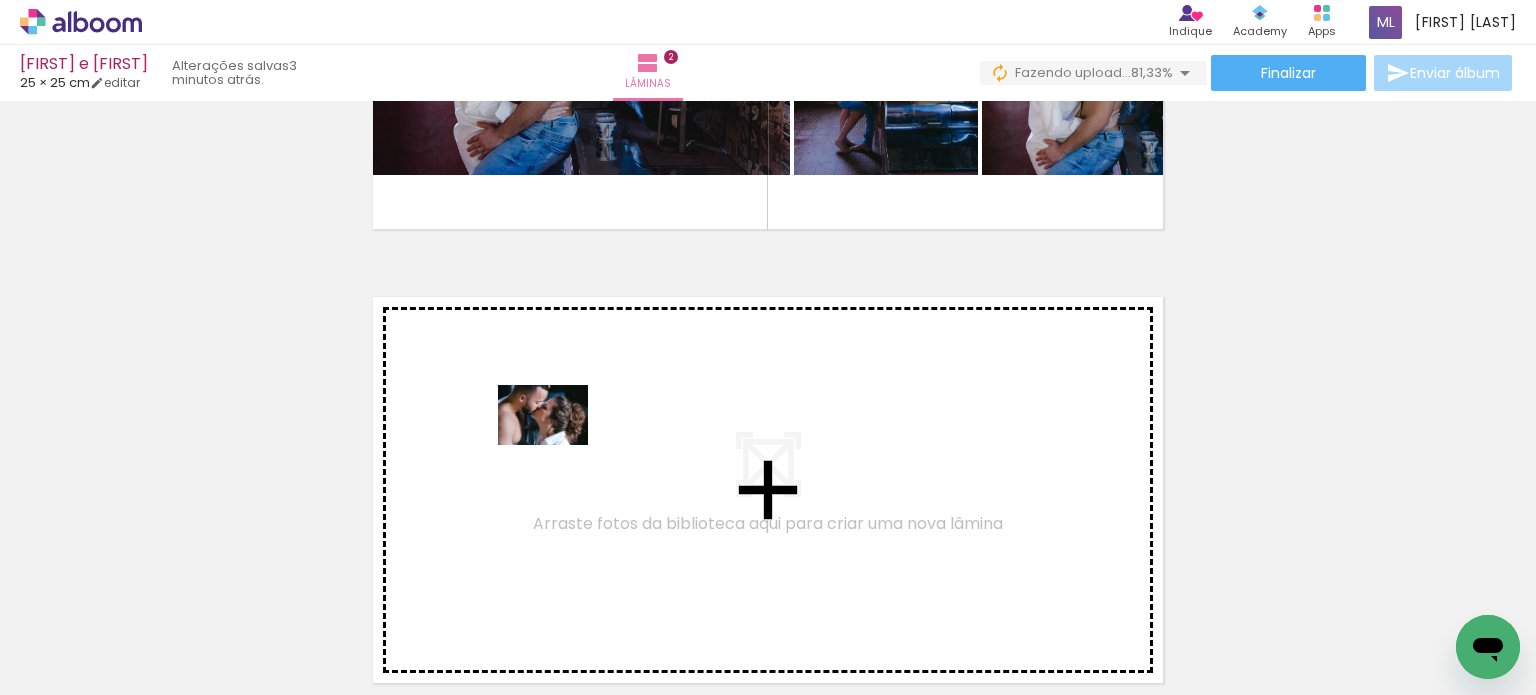 drag, startPoint x: 779, startPoint y: 641, endPoint x: 558, endPoint y: 445, distance: 295.39294 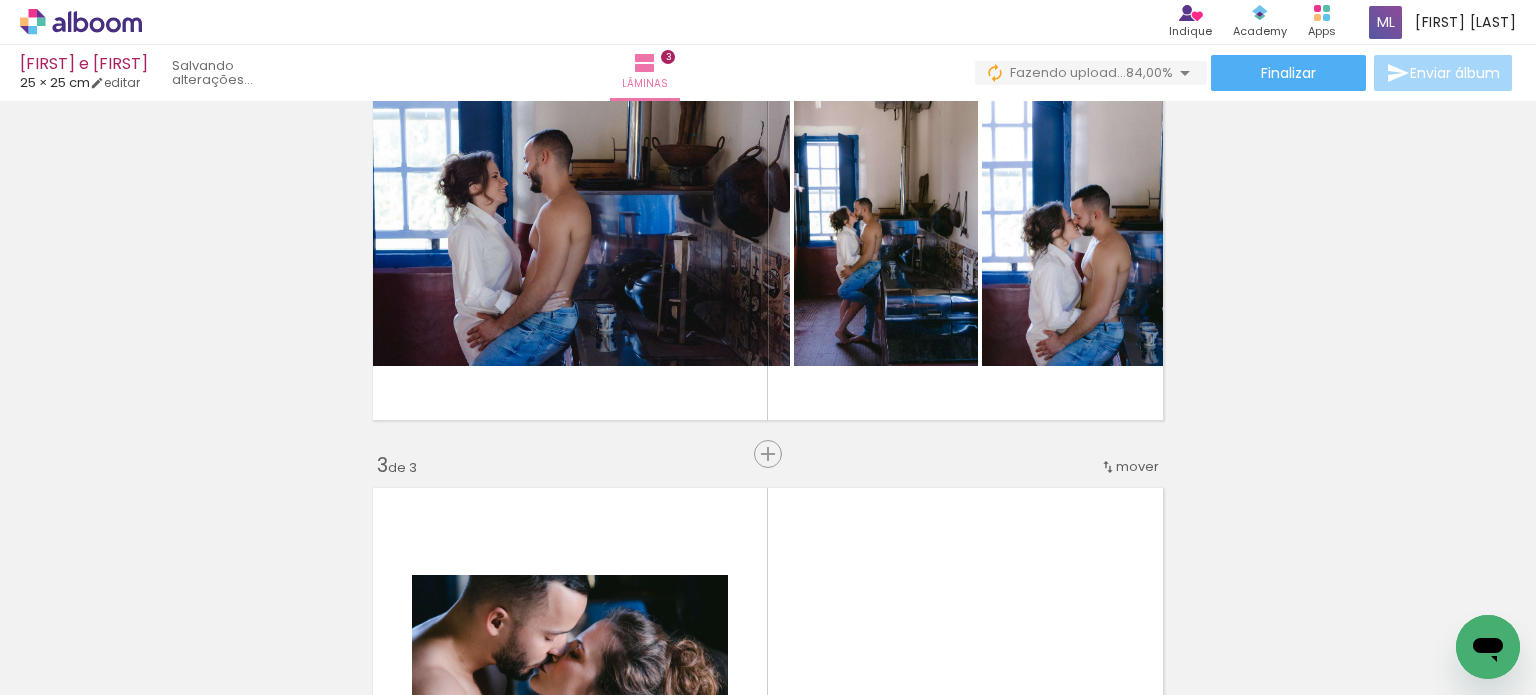 scroll, scrollTop: 433, scrollLeft: 0, axis: vertical 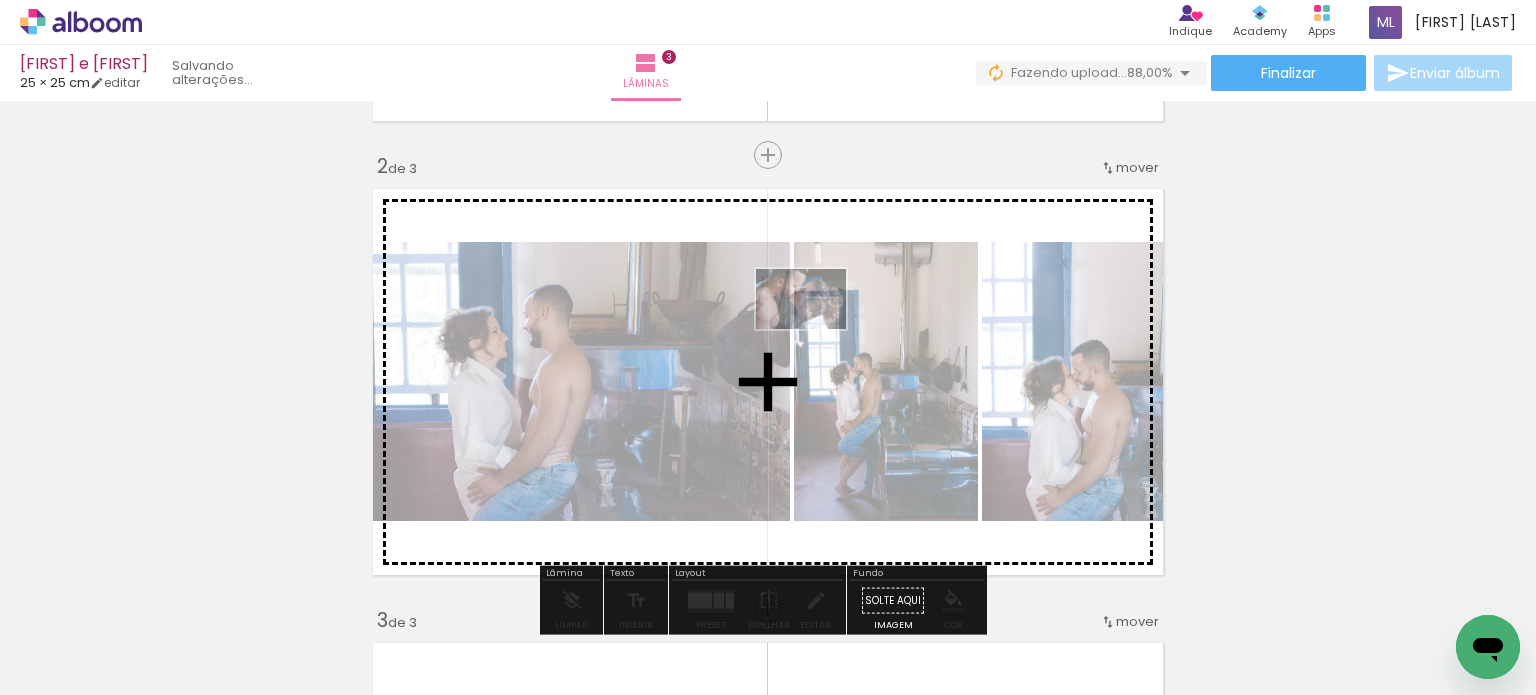 drag, startPoint x: 756, startPoint y: 633, endPoint x: 820, endPoint y: 309, distance: 330.2605 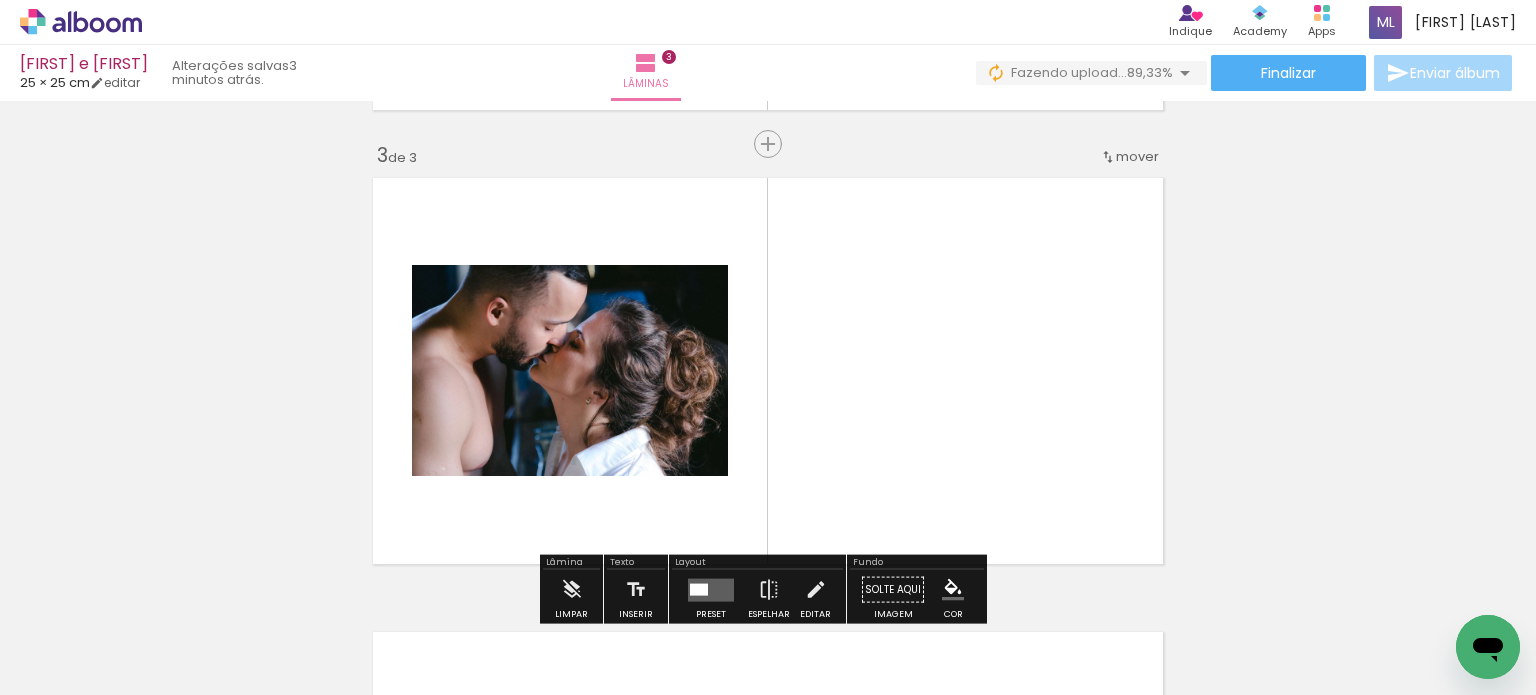 scroll, scrollTop: 933, scrollLeft: 0, axis: vertical 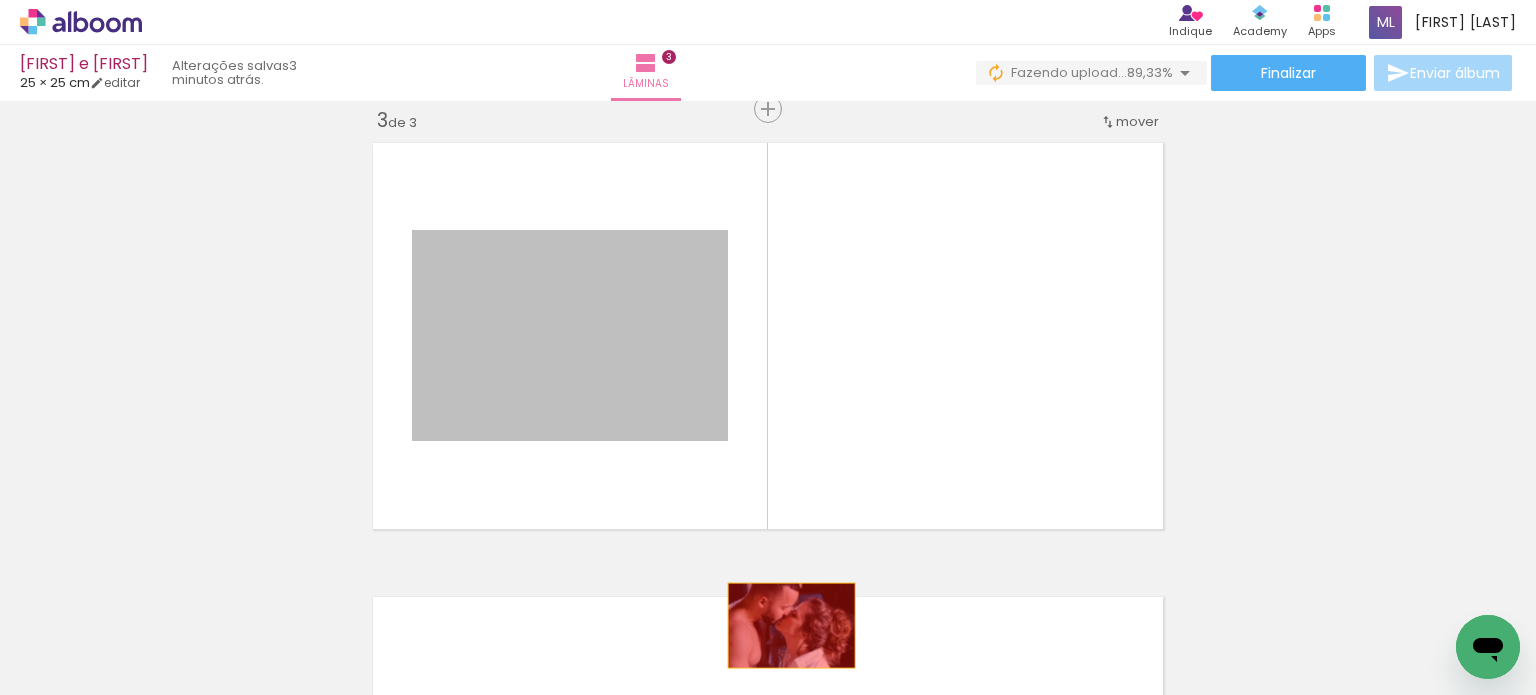 drag, startPoint x: 563, startPoint y: 366, endPoint x: 762, endPoint y: 630, distance: 330.60098 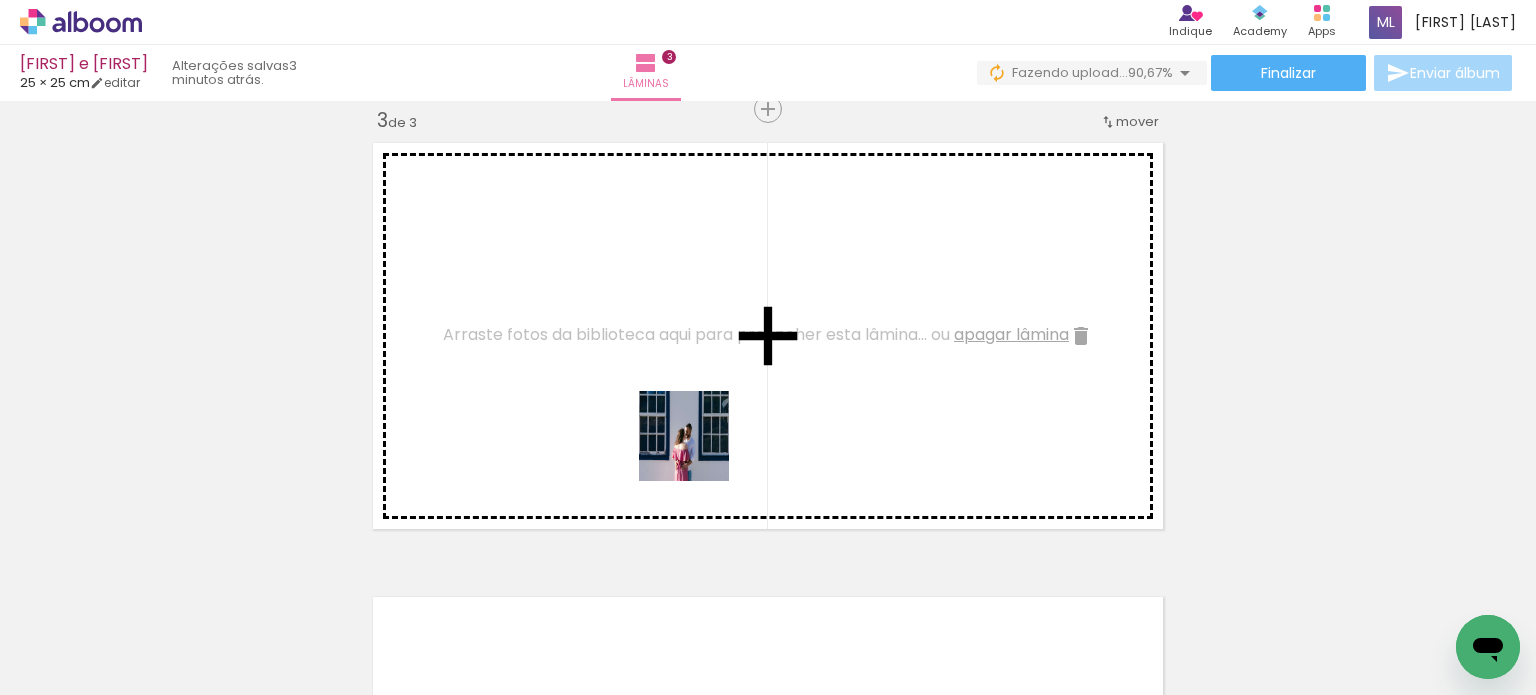 drag, startPoint x: 885, startPoint y: 639, endPoint x: 980, endPoint y: 387, distance: 269.31207 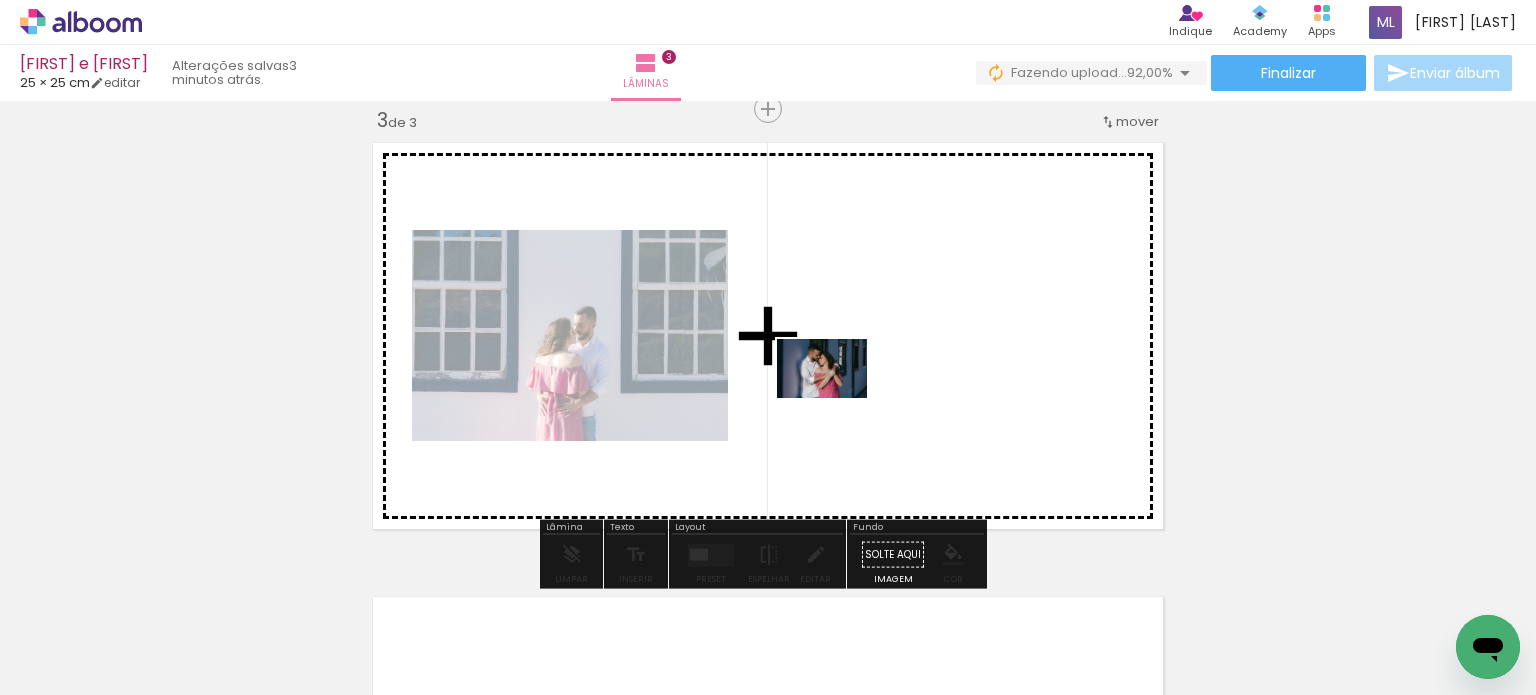 drag, startPoint x: 961, startPoint y: 595, endPoint x: 837, endPoint y: 399, distance: 231.93103 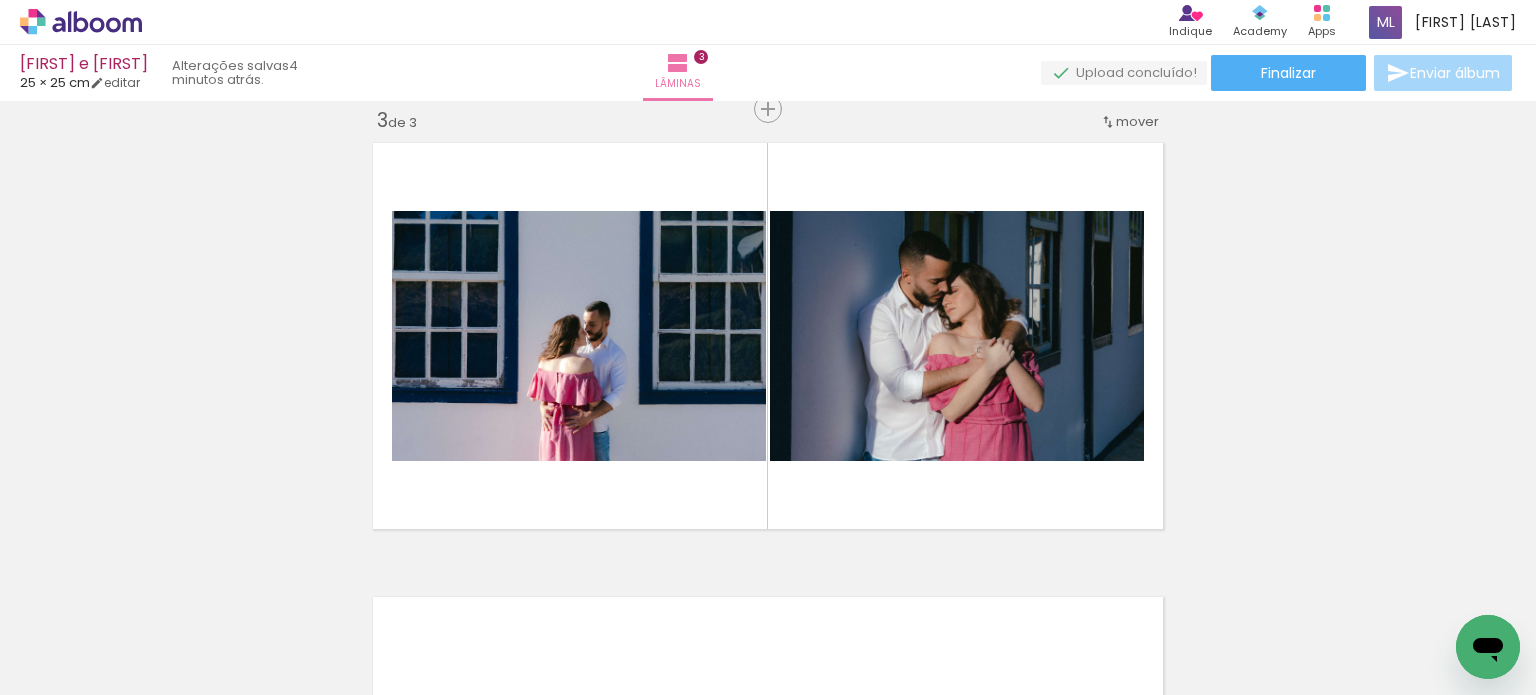 scroll, scrollTop: 0, scrollLeft: 779, axis: horizontal 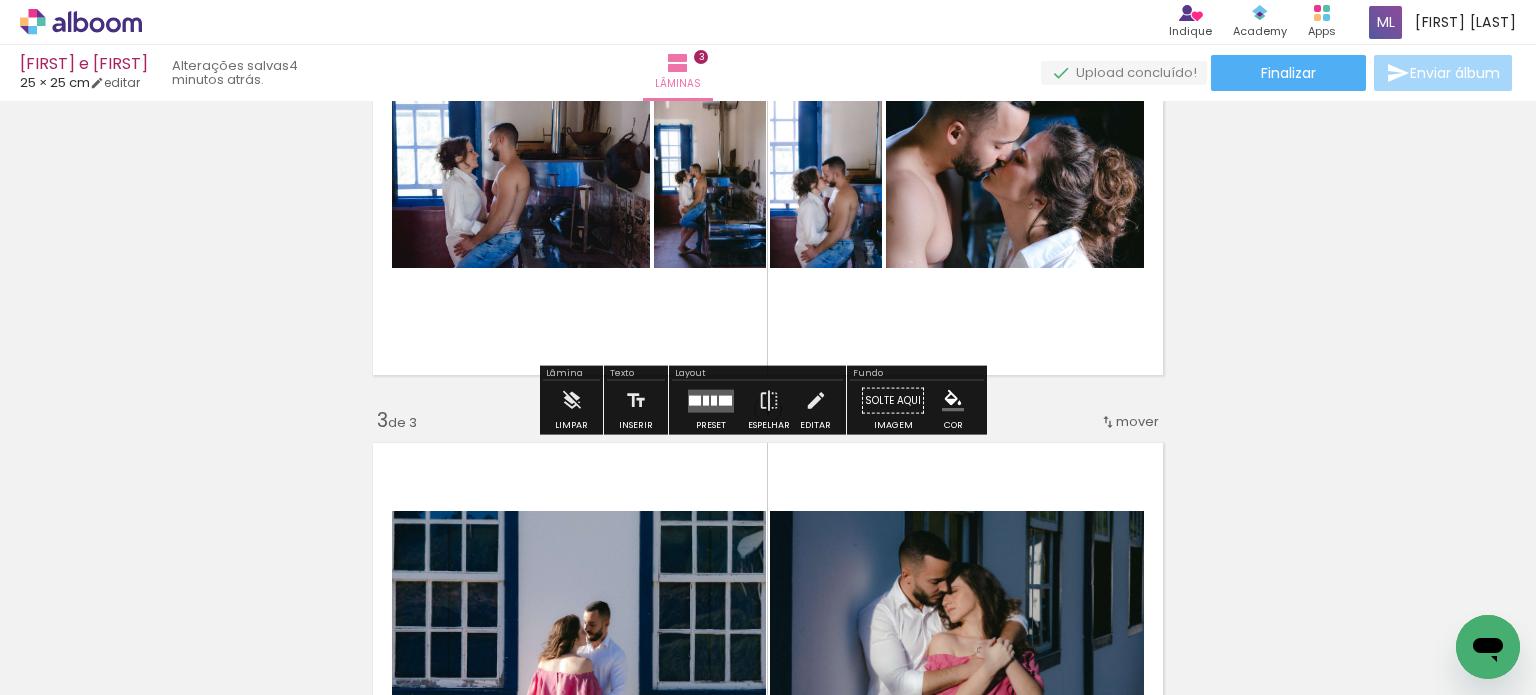 click at bounding box center (714, 400) 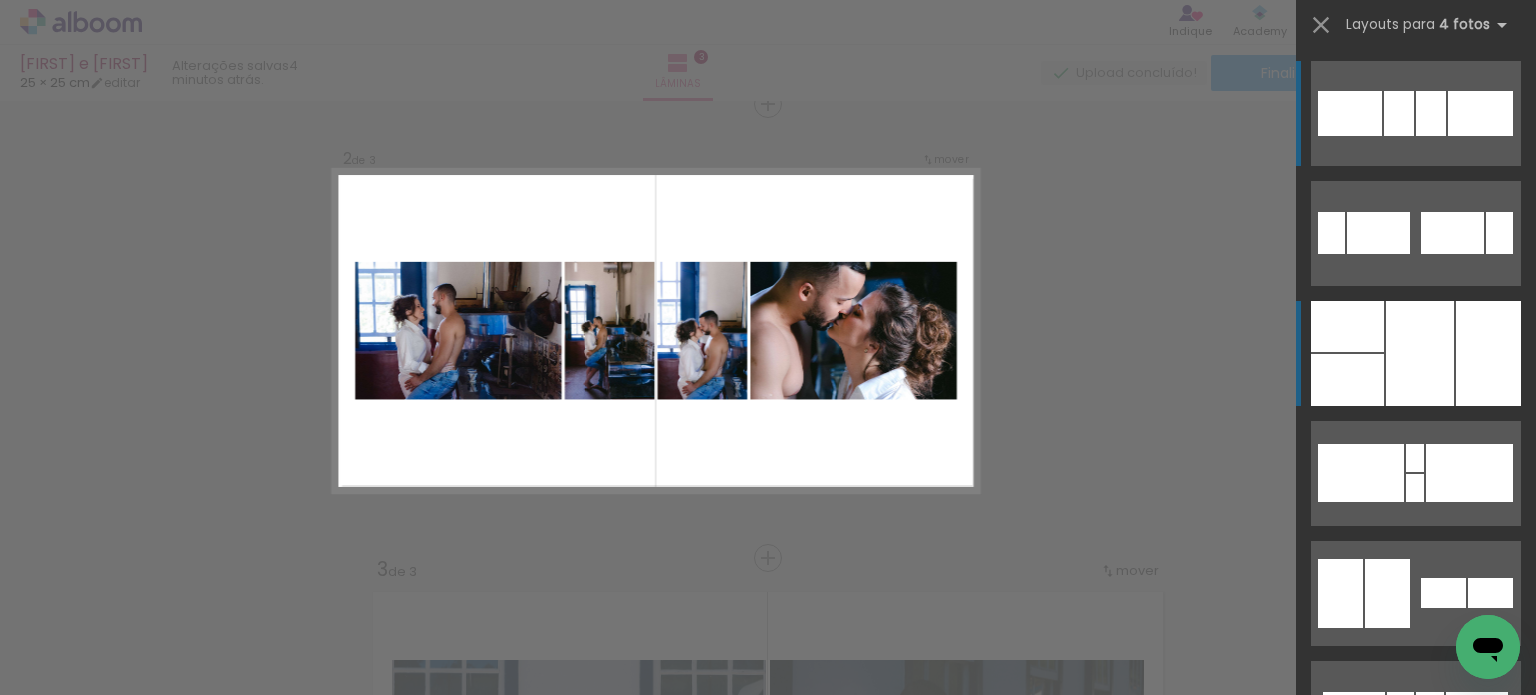 scroll, scrollTop: 479, scrollLeft: 0, axis: vertical 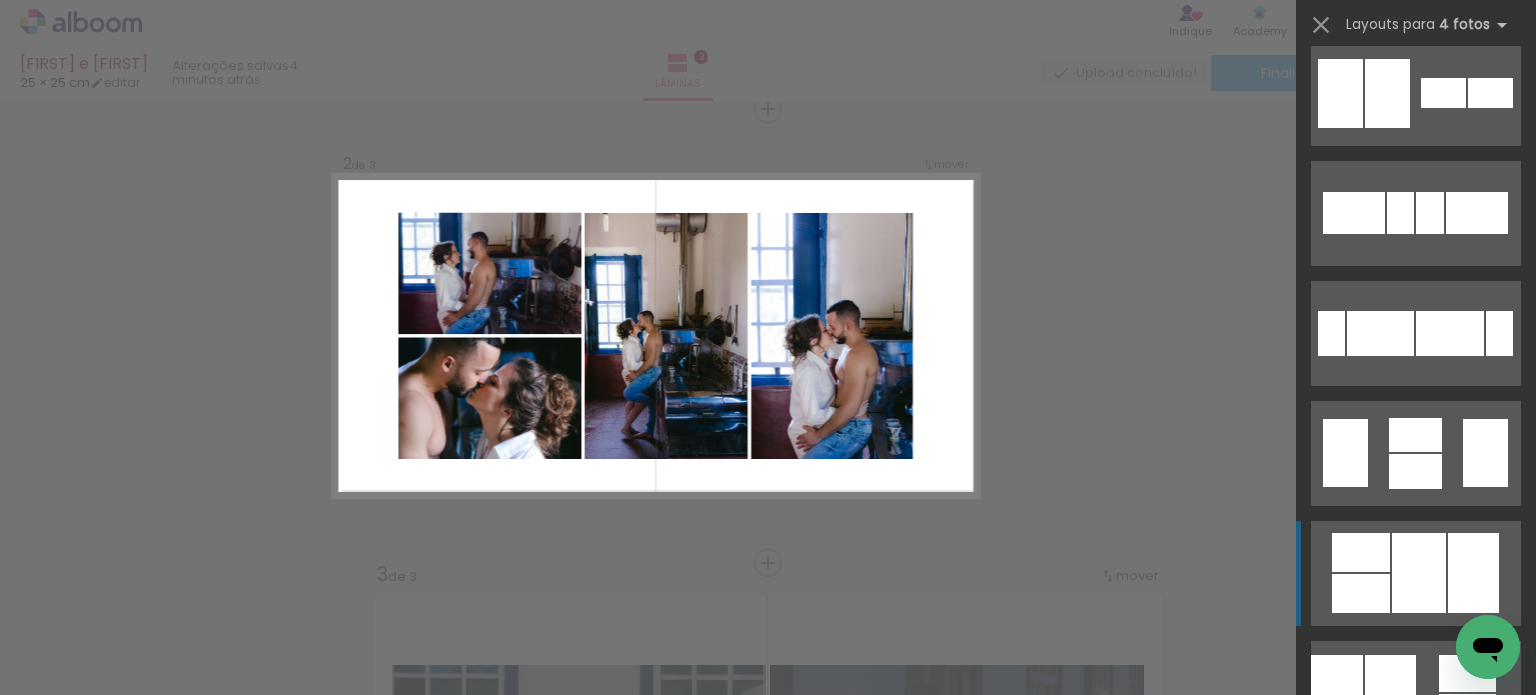 click at bounding box center [1420, -147] 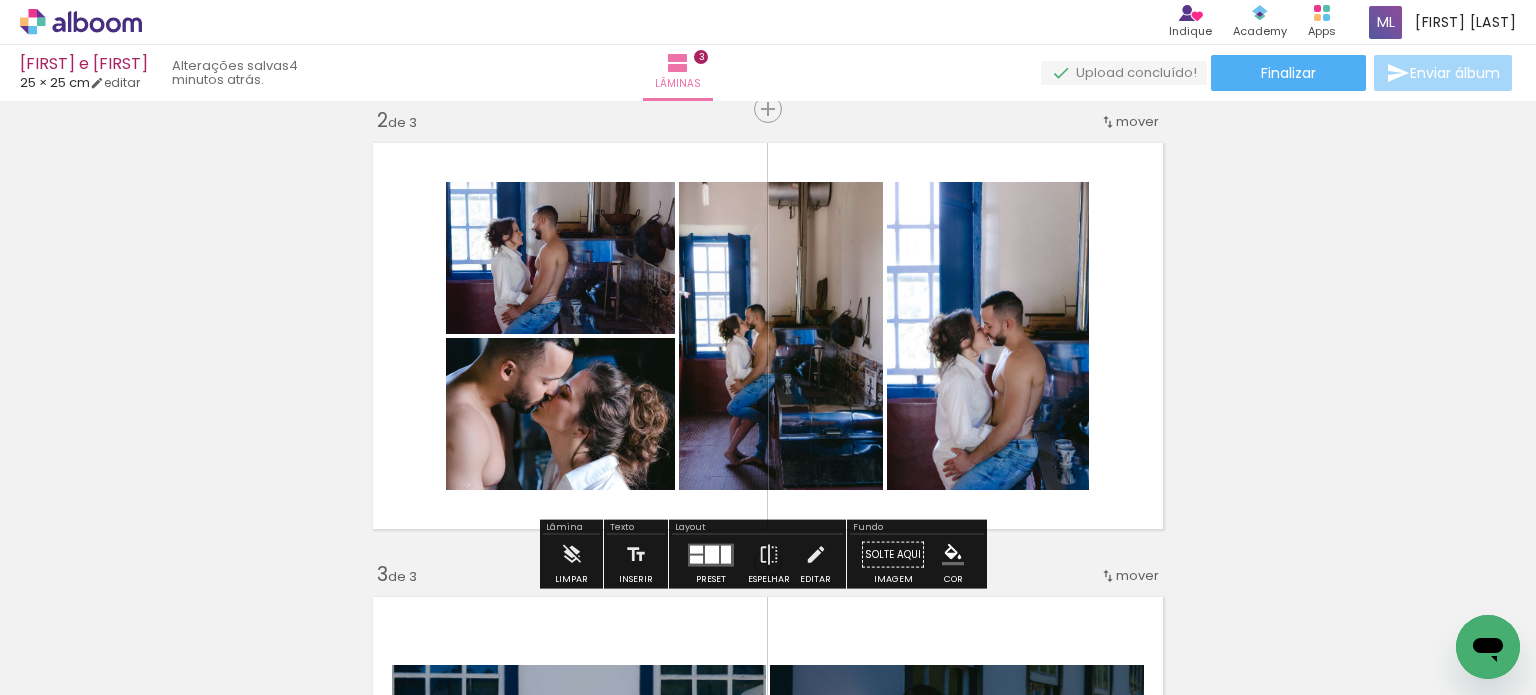 click on "Inserir lâmina 1  de 3  Inserir lâmina 2  de 3  Inserir lâmina 3  de 3" at bounding box center [768, 537] 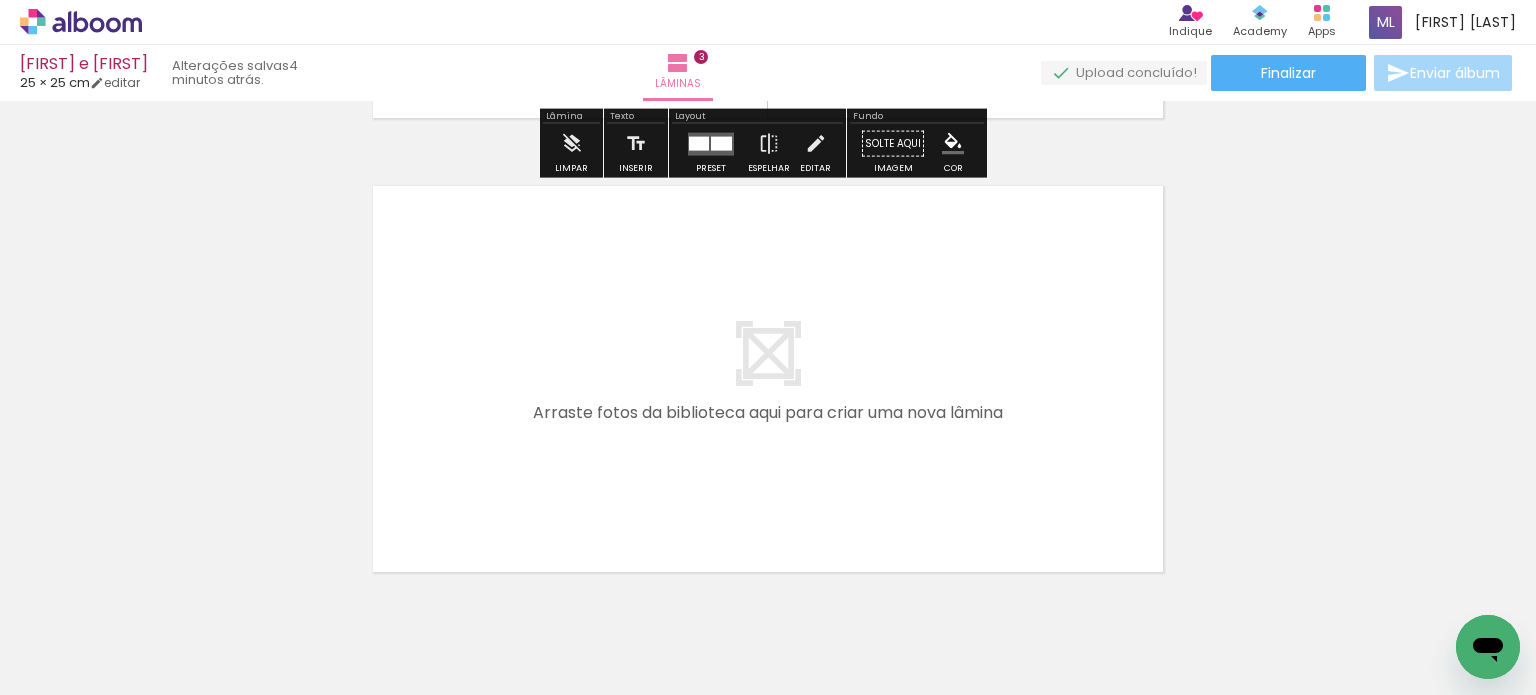 scroll, scrollTop: 1379, scrollLeft: 0, axis: vertical 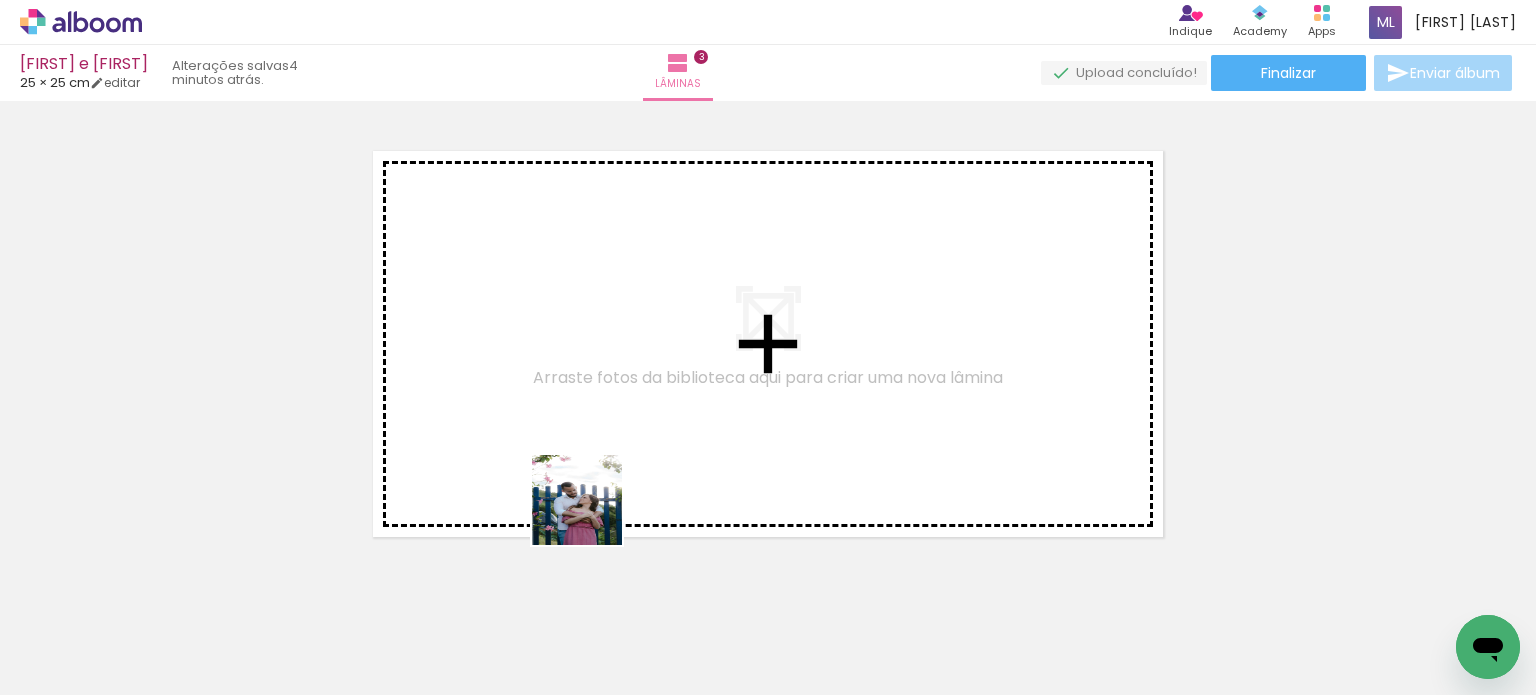 drag, startPoint x: 680, startPoint y: 639, endPoint x: 803, endPoint y: 433, distance: 239.92708 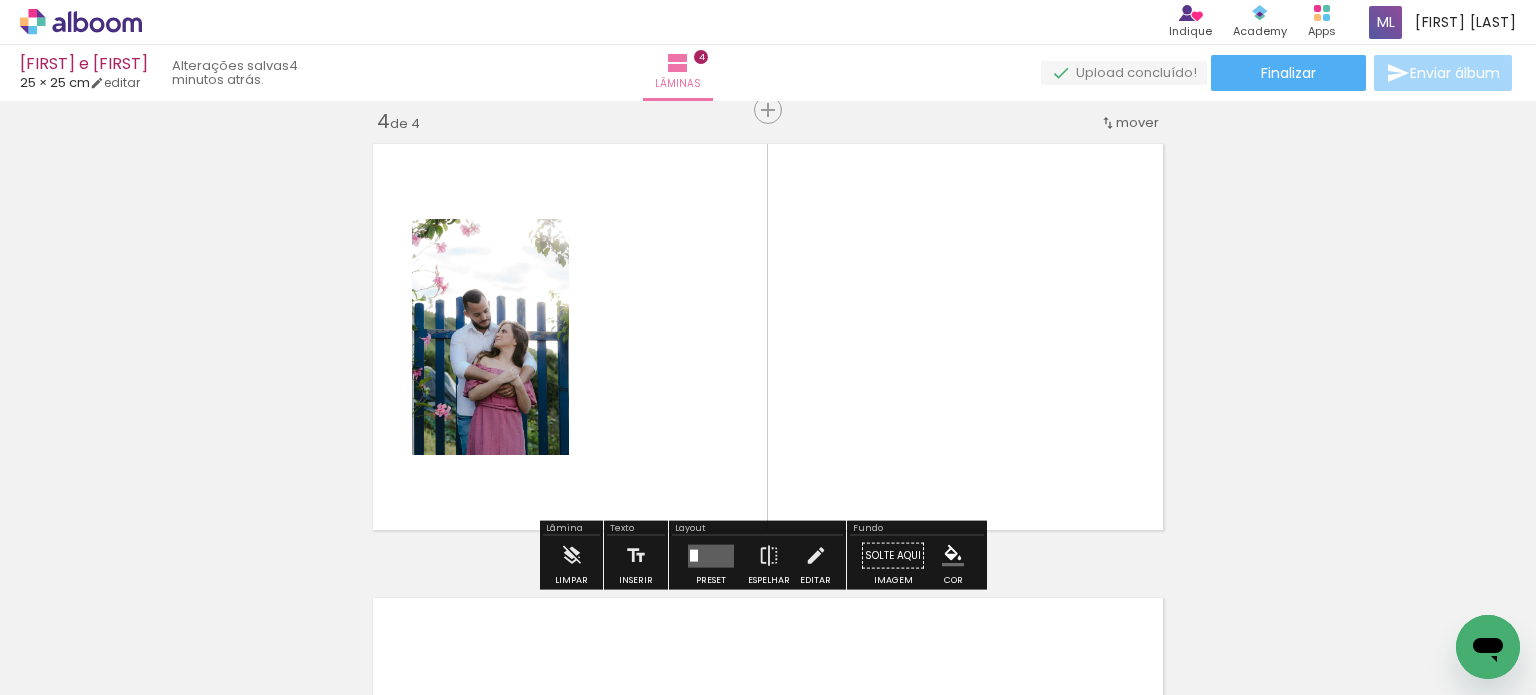 scroll, scrollTop: 1387, scrollLeft: 0, axis: vertical 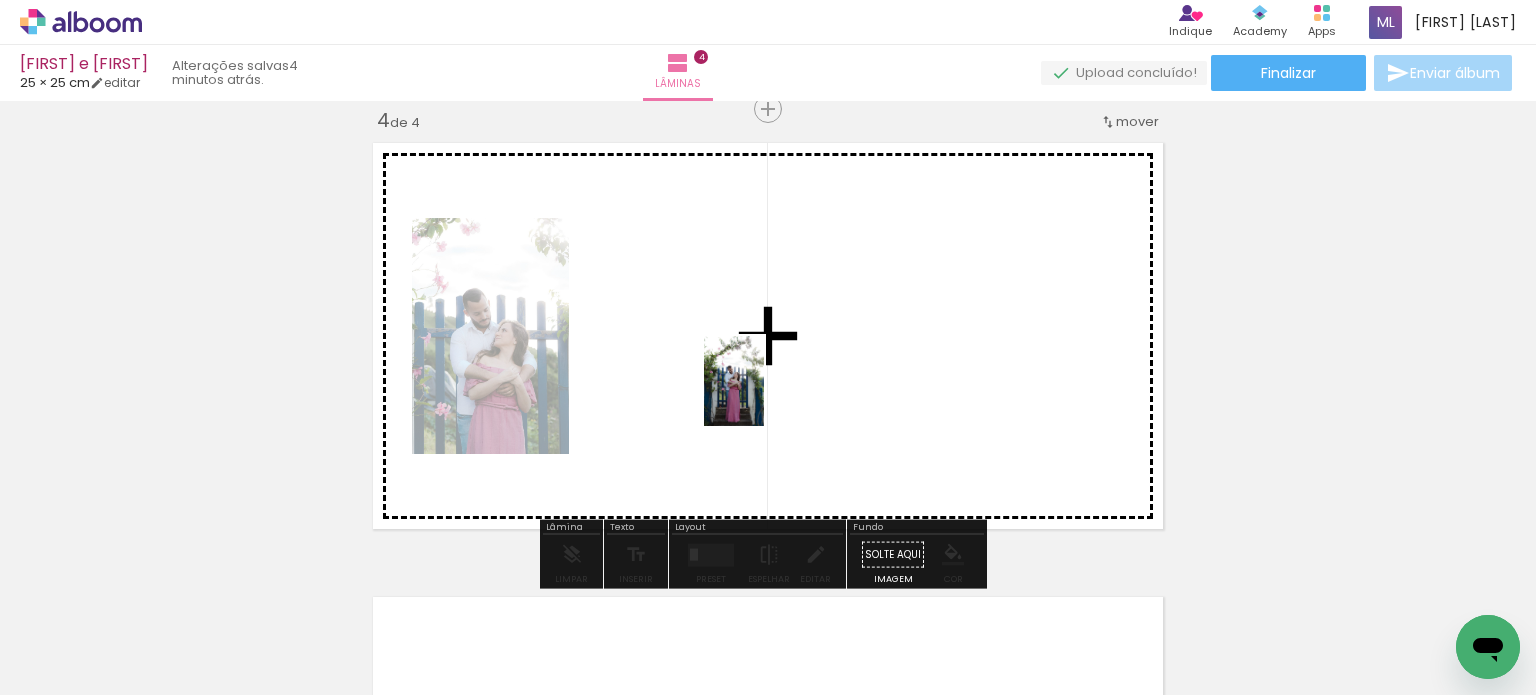 drag, startPoint x: 773, startPoint y: 658, endPoint x: 981, endPoint y: 383, distance: 344.80286 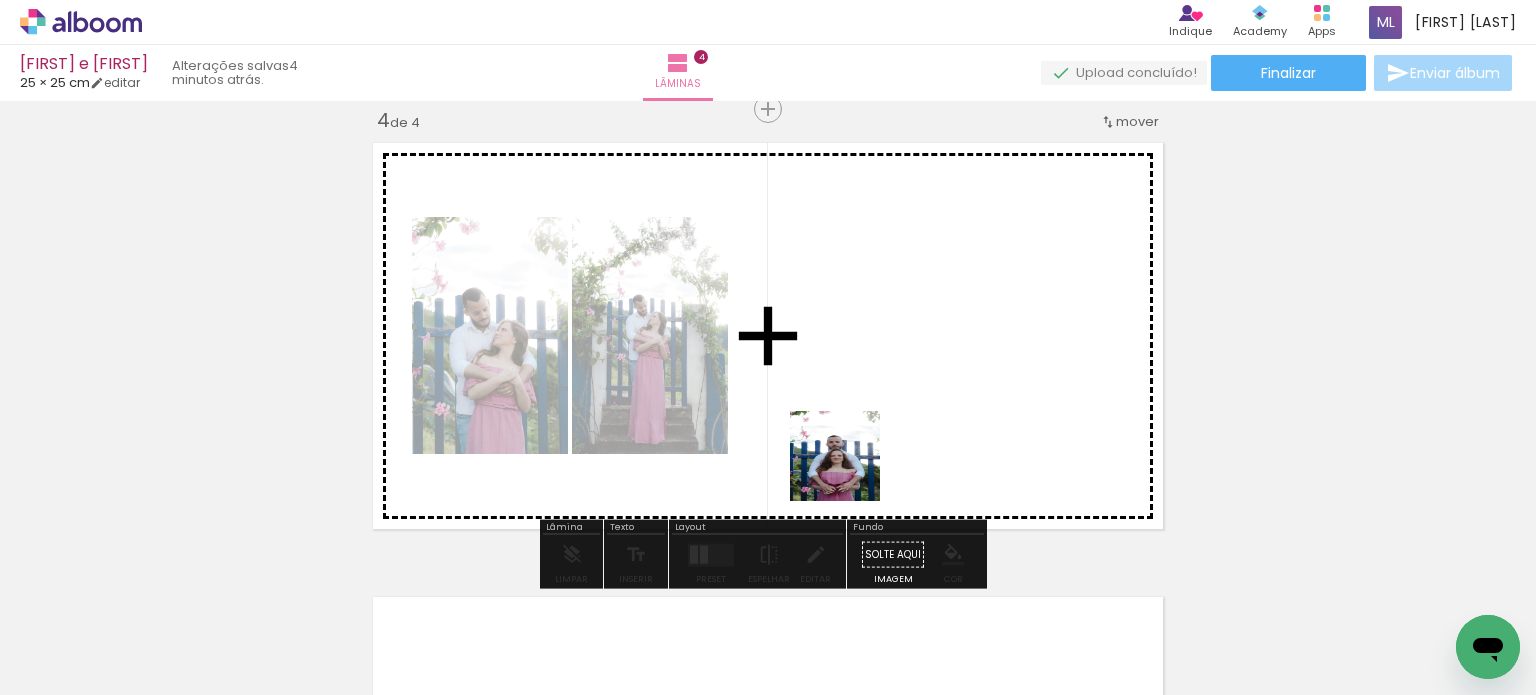drag, startPoint x: 880, startPoint y: 642, endPoint x: 818, endPoint y: 311, distance: 336.7566 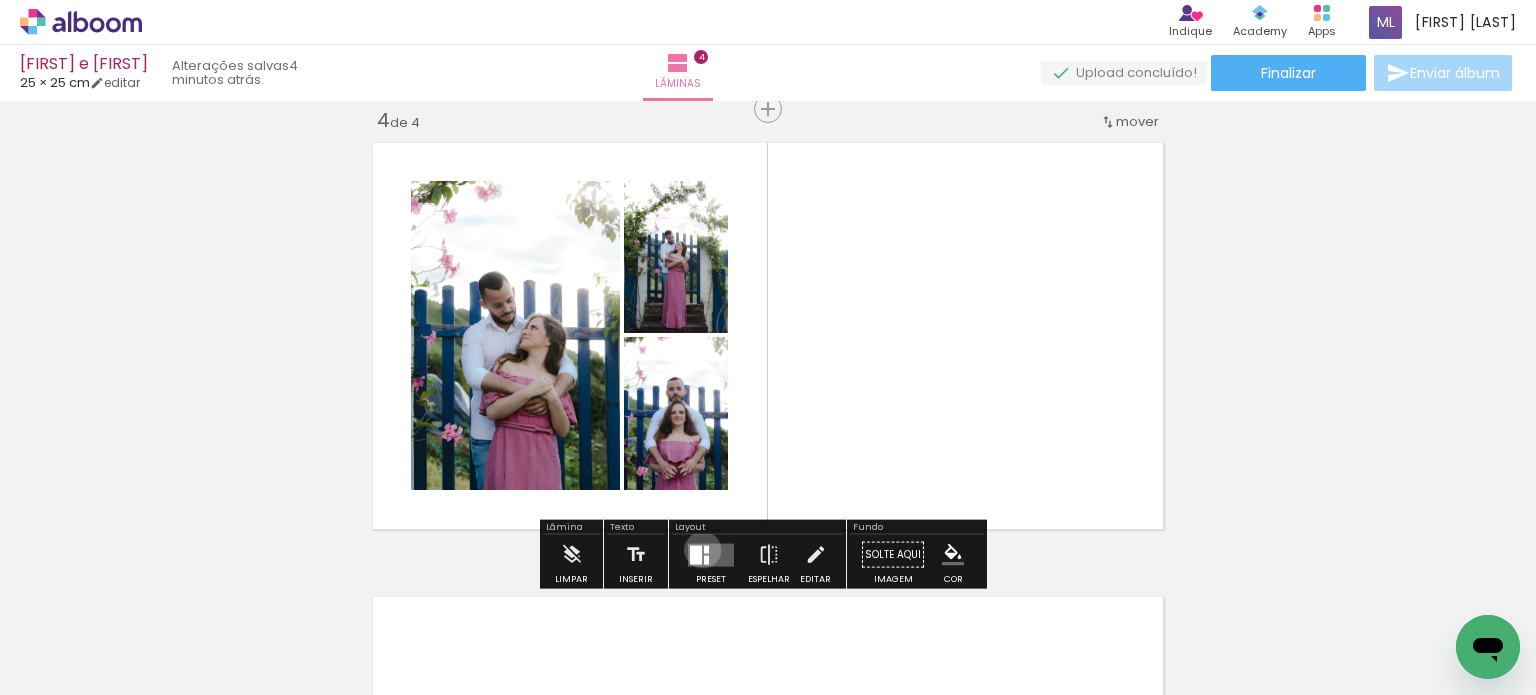 click at bounding box center [711, 554] 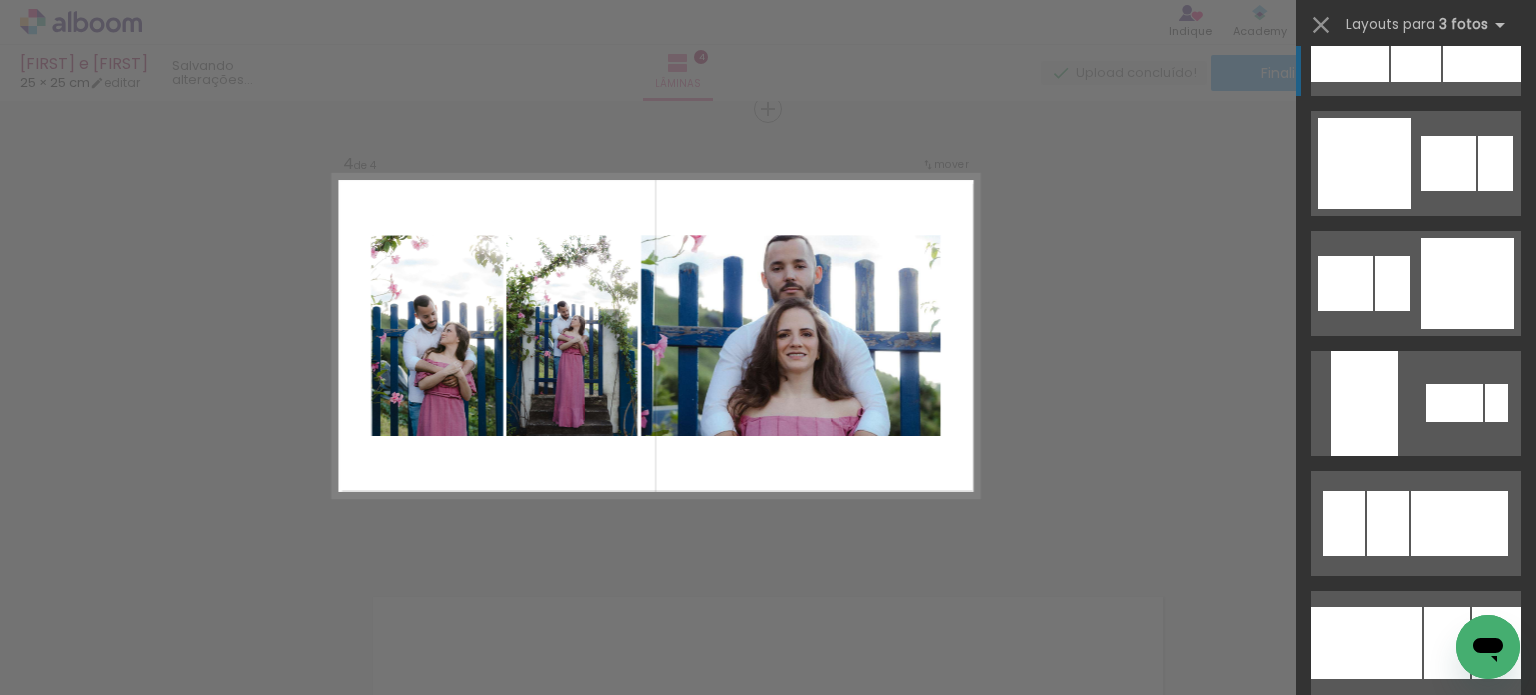 scroll, scrollTop: 3200, scrollLeft: 0, axis: vertical 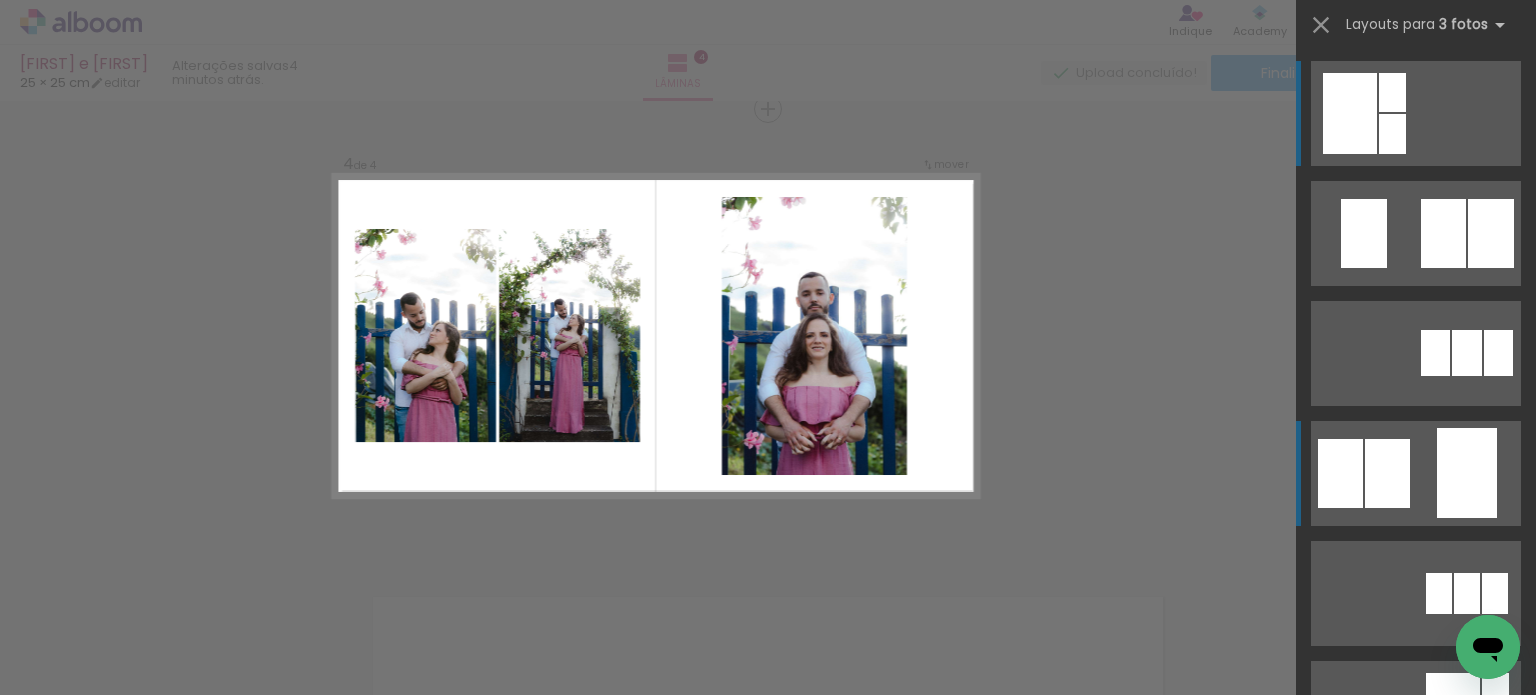 click at bounding box center (1392, 134) 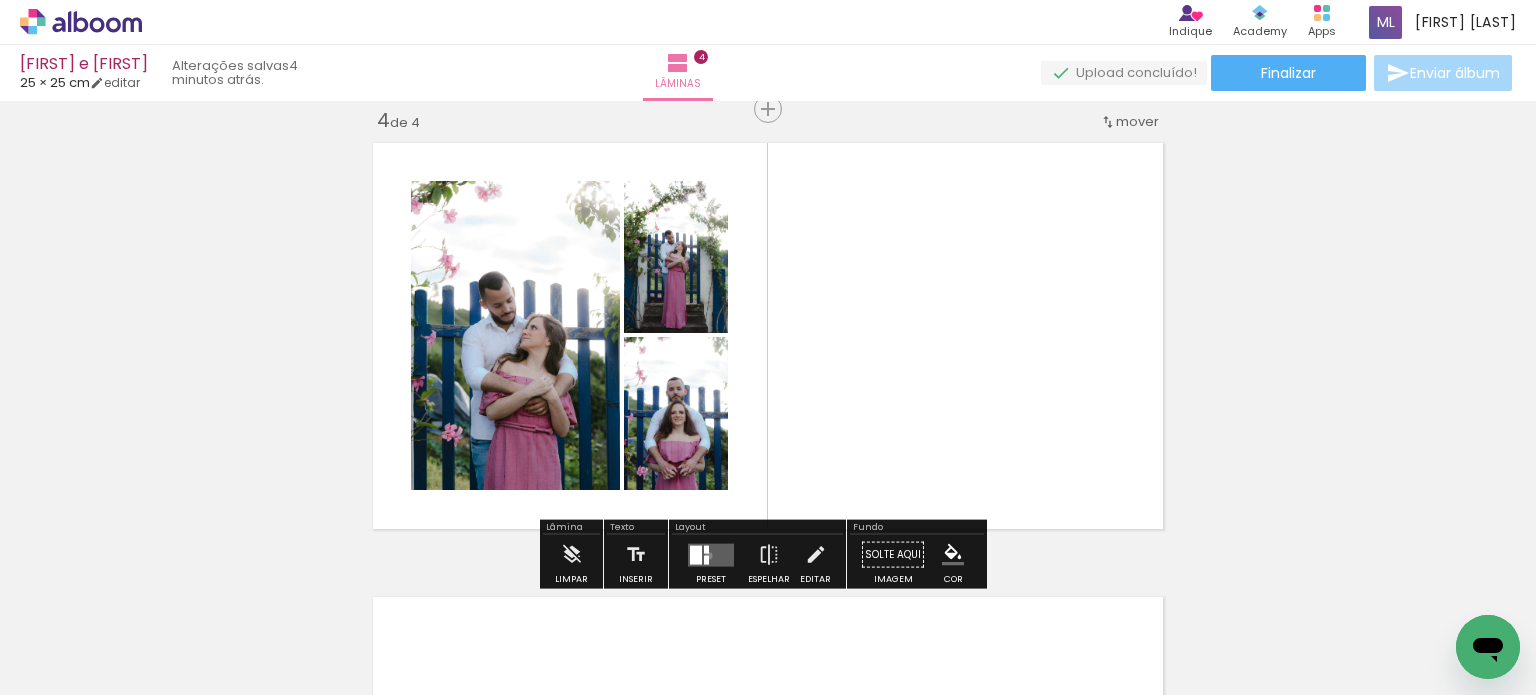 click at bounding box center (706, 559) 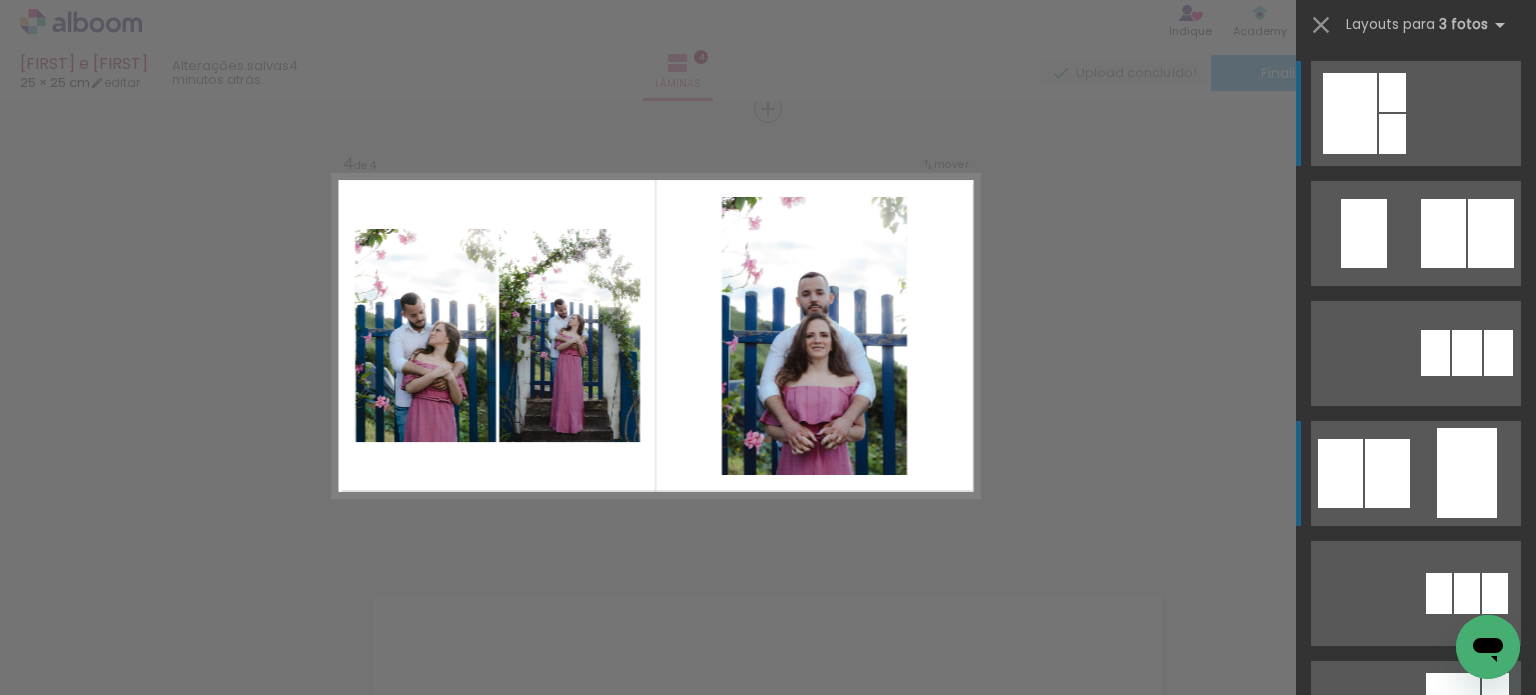click at bounding box center (1392, 134) 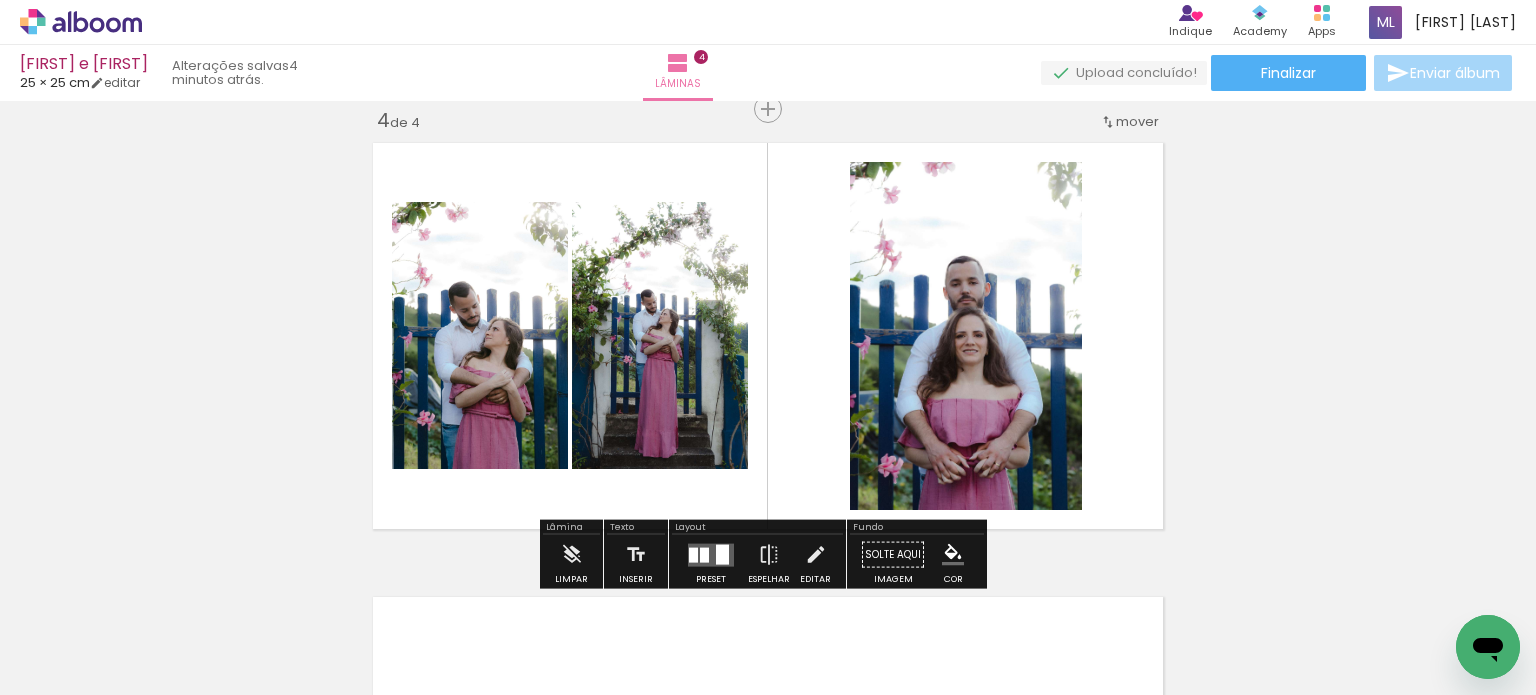 click on "Inserir lâmina 1  de 4  Inserir lâmina 2  de 4  Inserir lâmina 3  de 4  Inserir lâmina 4  de 4" at bounding box center [768, -144] 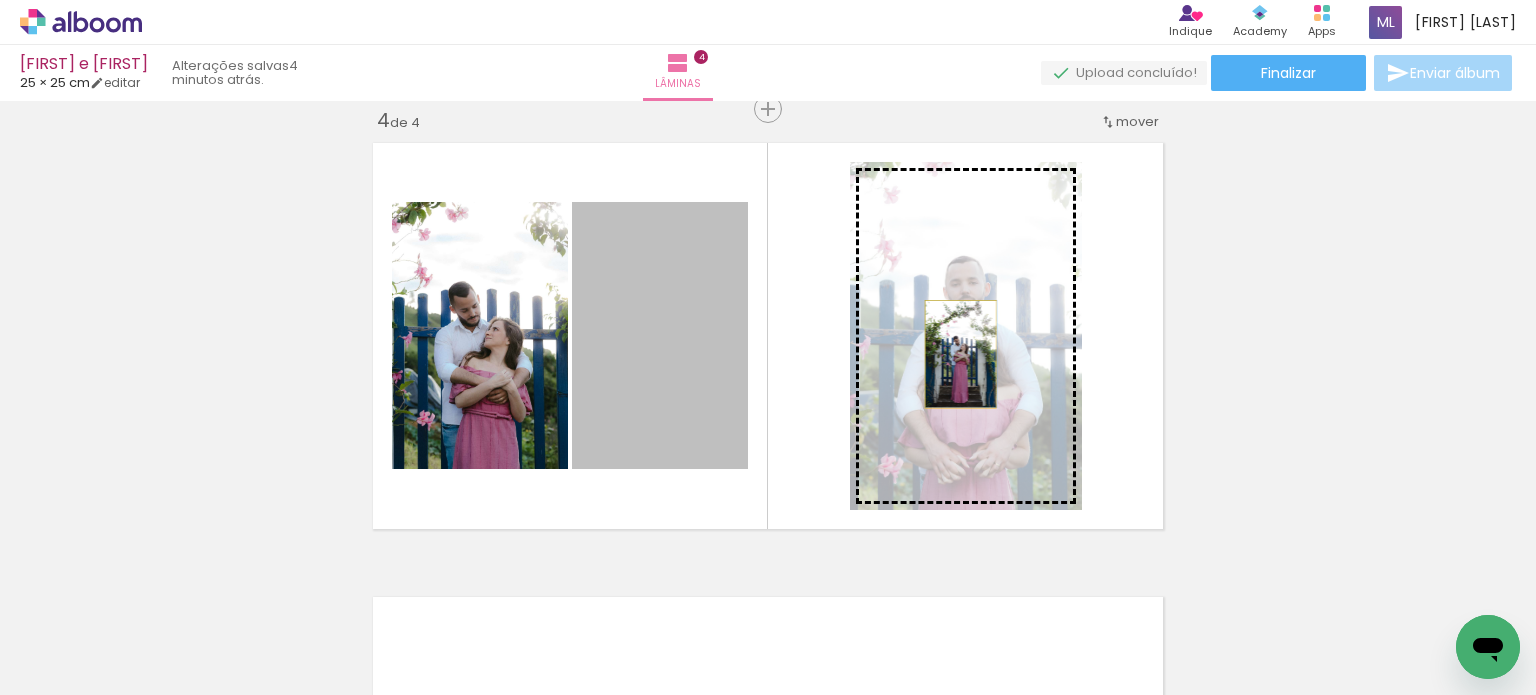 drag, startPoint x: 683, startPoint y: 393, endPoint x: 953, endPoint y: 354, distance: 272.80212 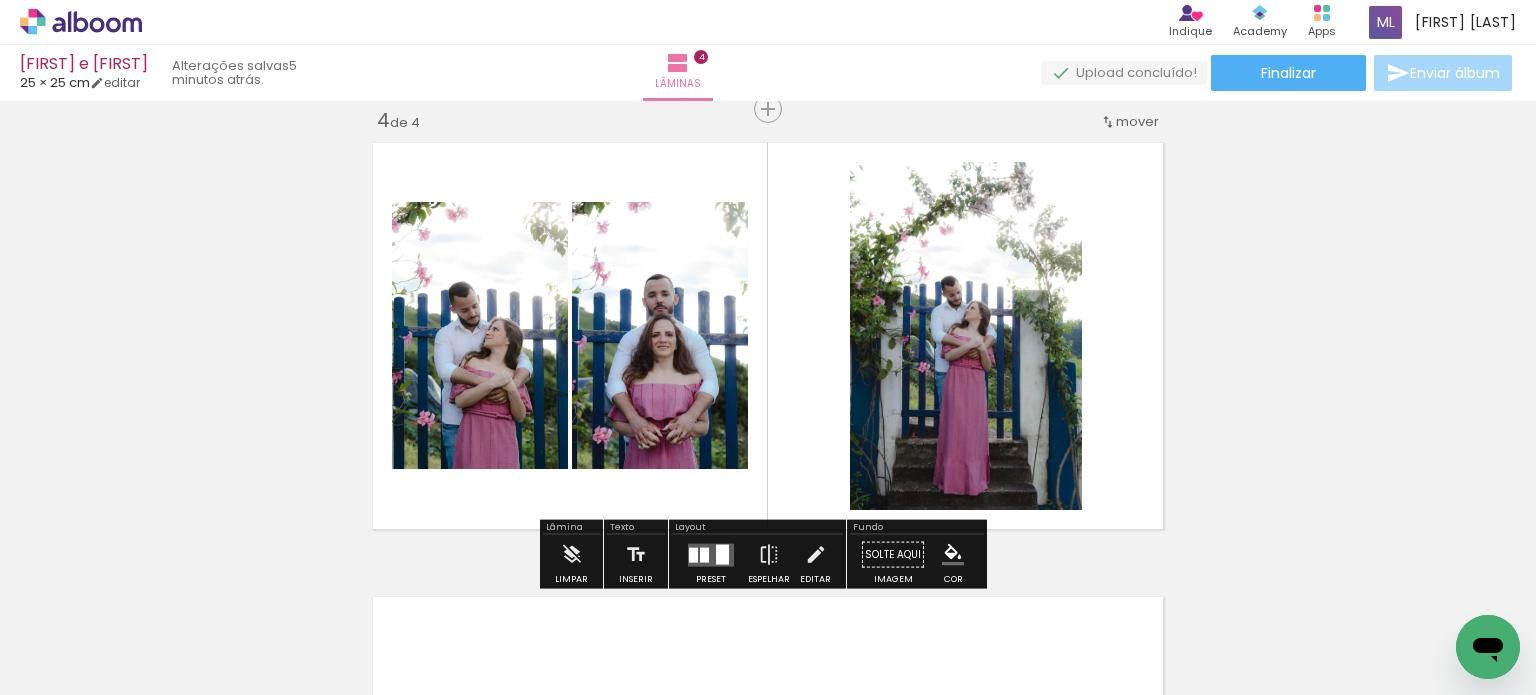 click on "Inserir lâmina 1  de 4  Inserir lâmina 2  de 4  Inserir lâmina 3  de 4  Inserir lâmina 4  de 4" at bounding box center [768, -144] 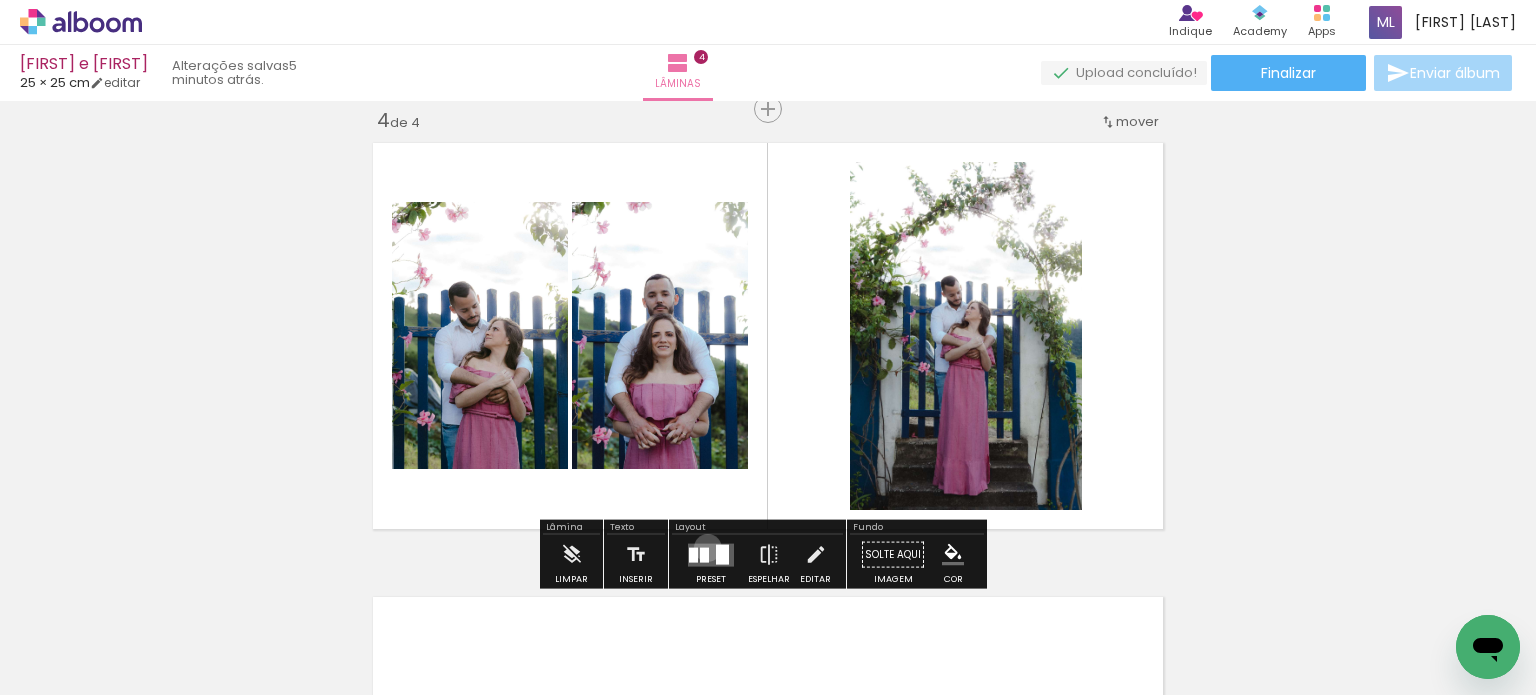 click at bounding box center [704, 554] 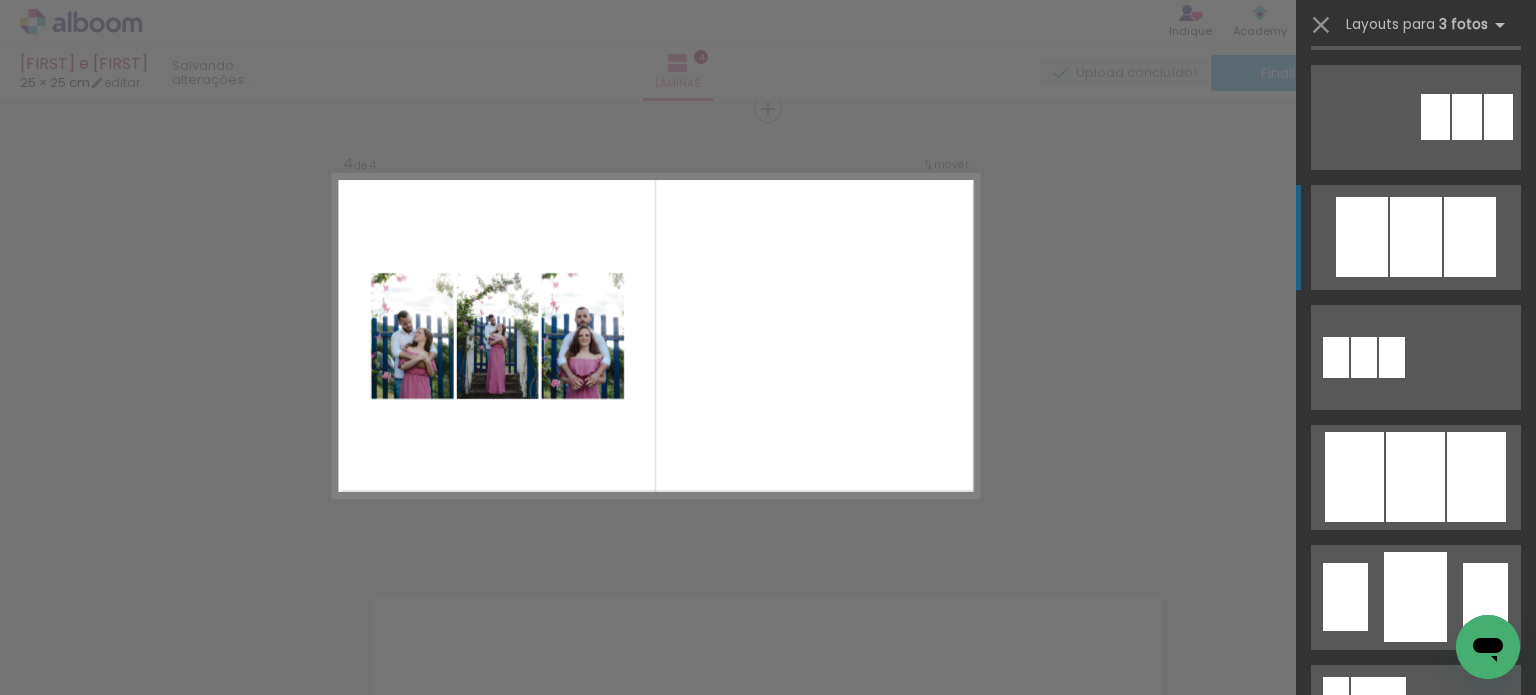 scroll, scrollTop: 1060, scrollLeft: 0, axis: vertical 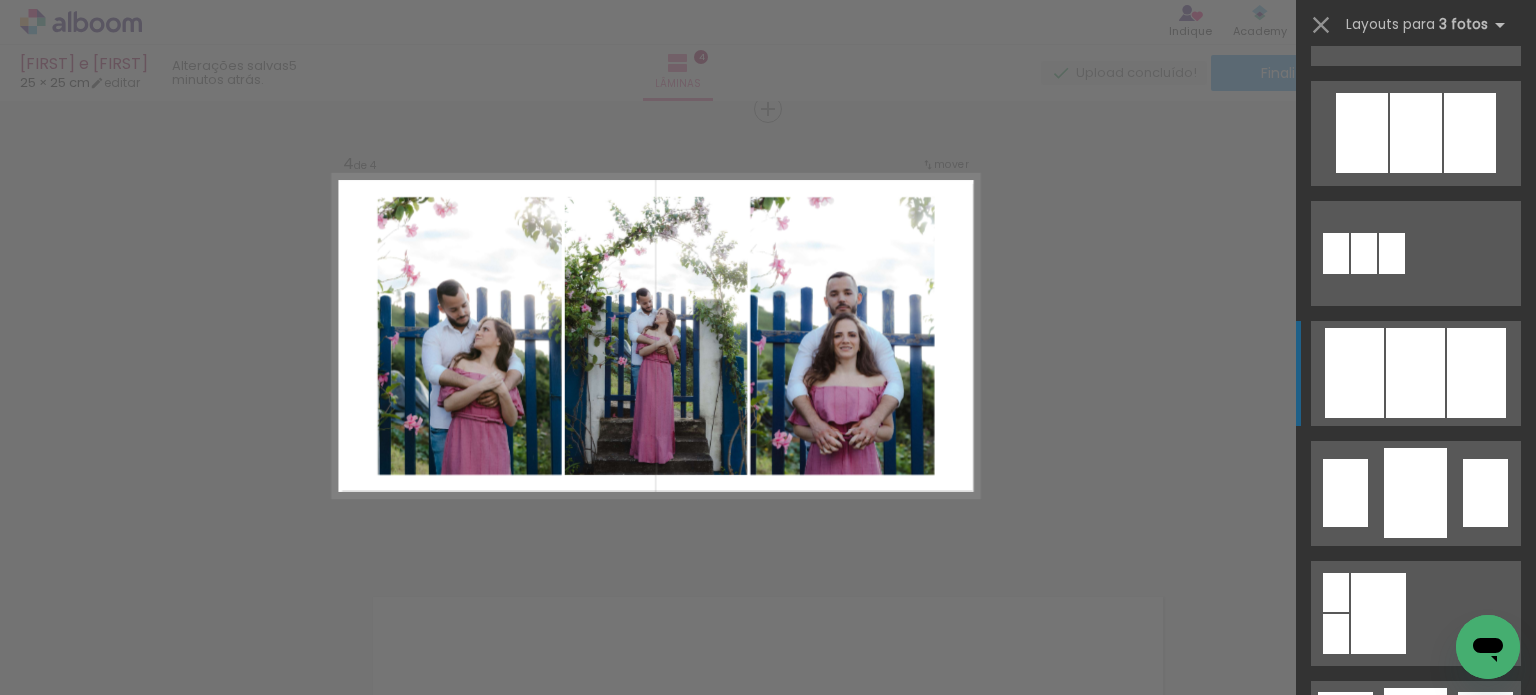 click at bounding box center [1415, 493] 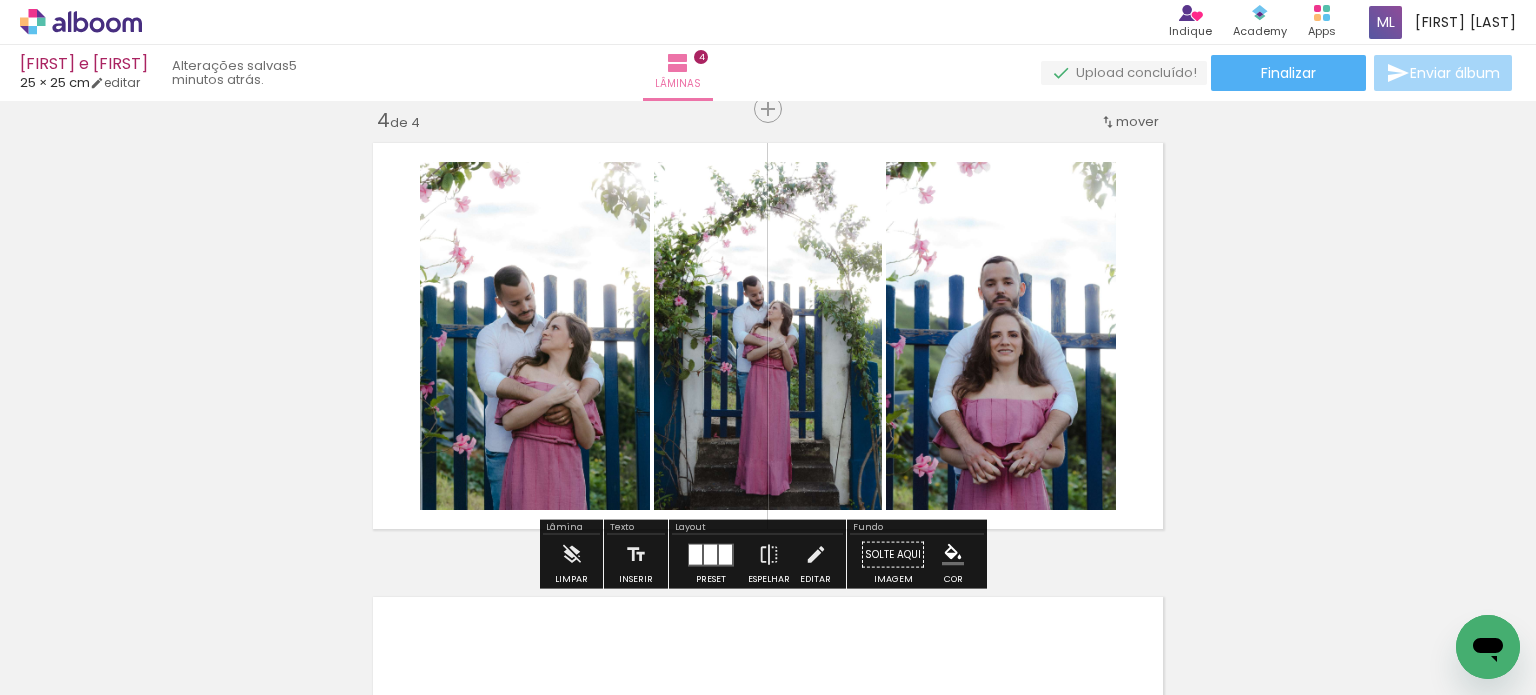click on "Inserir lâmina 1  de 4  Inserir lâmina 2  de 4  Inserir lâmina 3  de 4  Inserir lâmina 4  de 4" at bounding box center (768, -144) 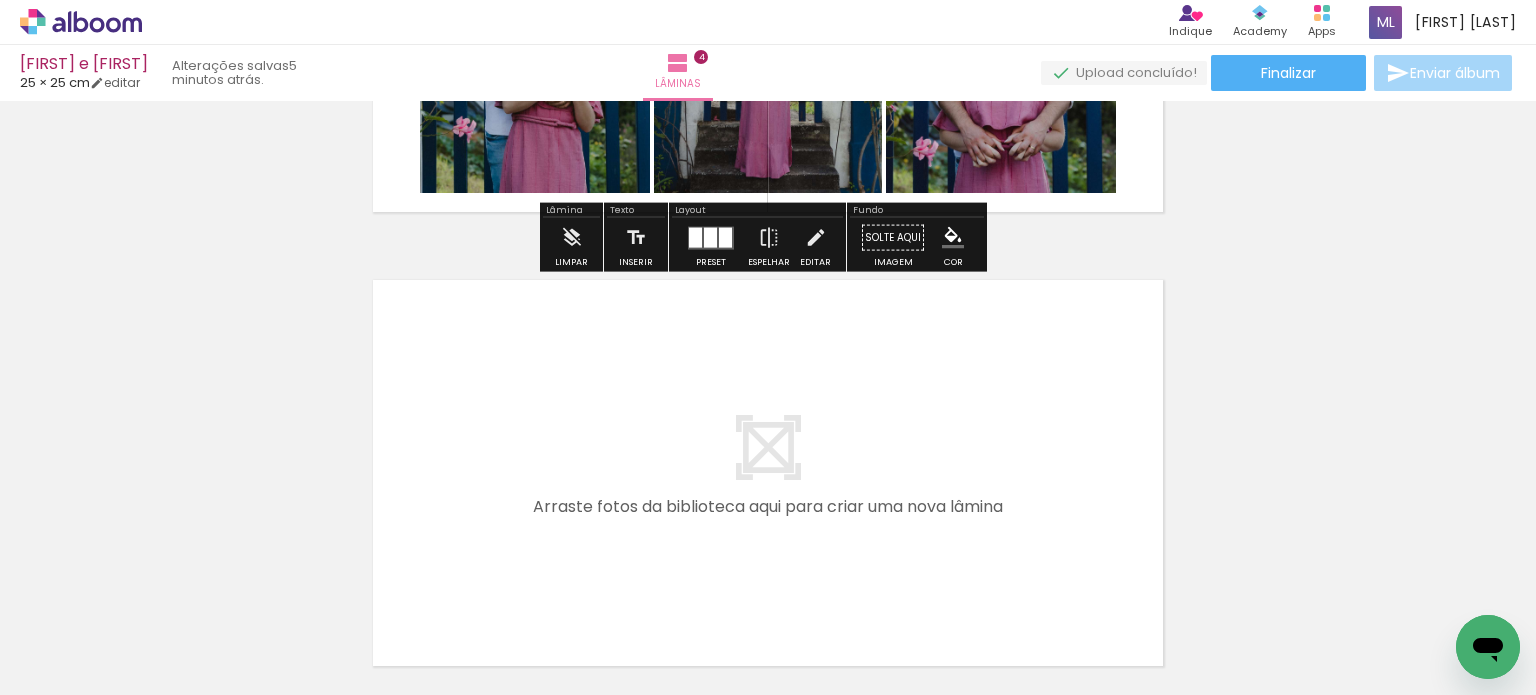 scroll, scrollTop: 1878, scrollLeft: 0, axis: vertical 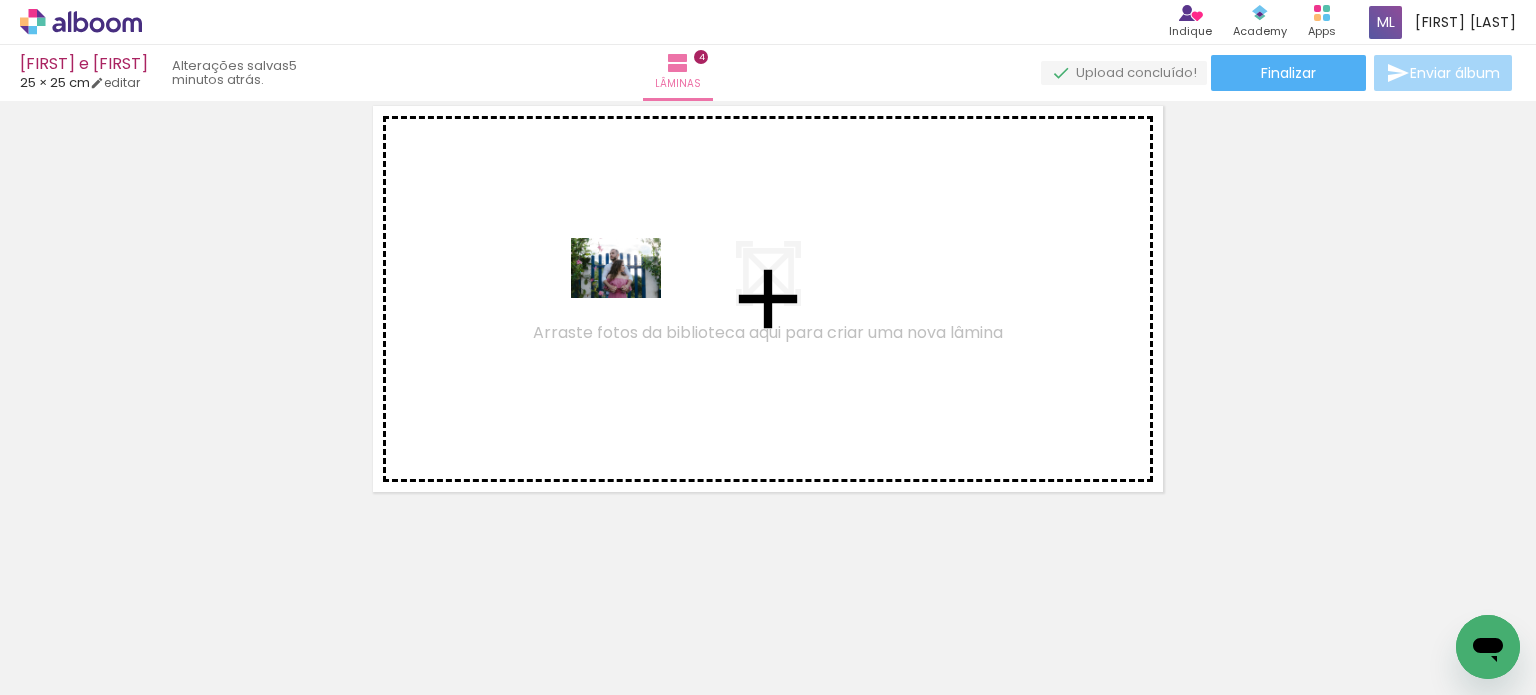 drag, startPoint x: 1233, startPoint y: 638, endPoint x: 1228, endPoint y: 488, distance: 150.08331 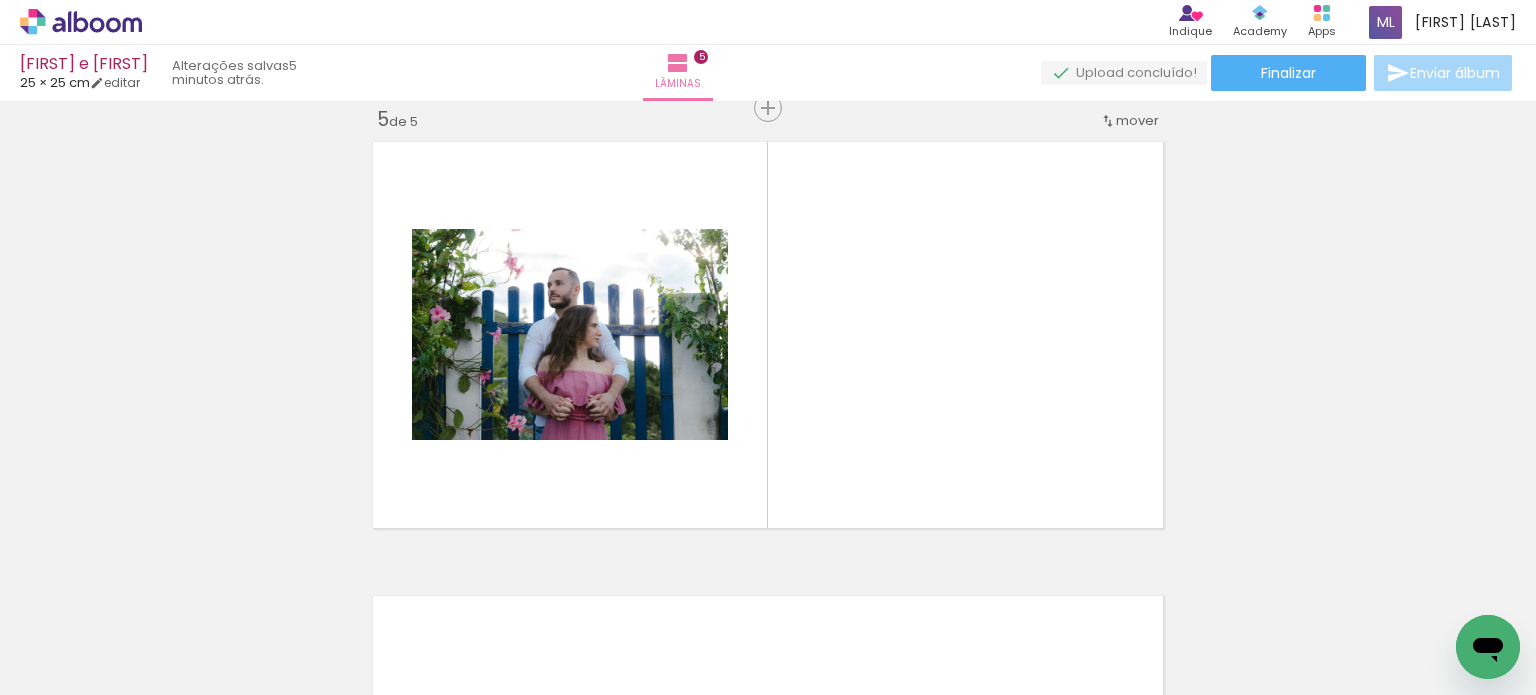 scroll, scrollTop: 1841, scrollLeft: 0, axis: vertical 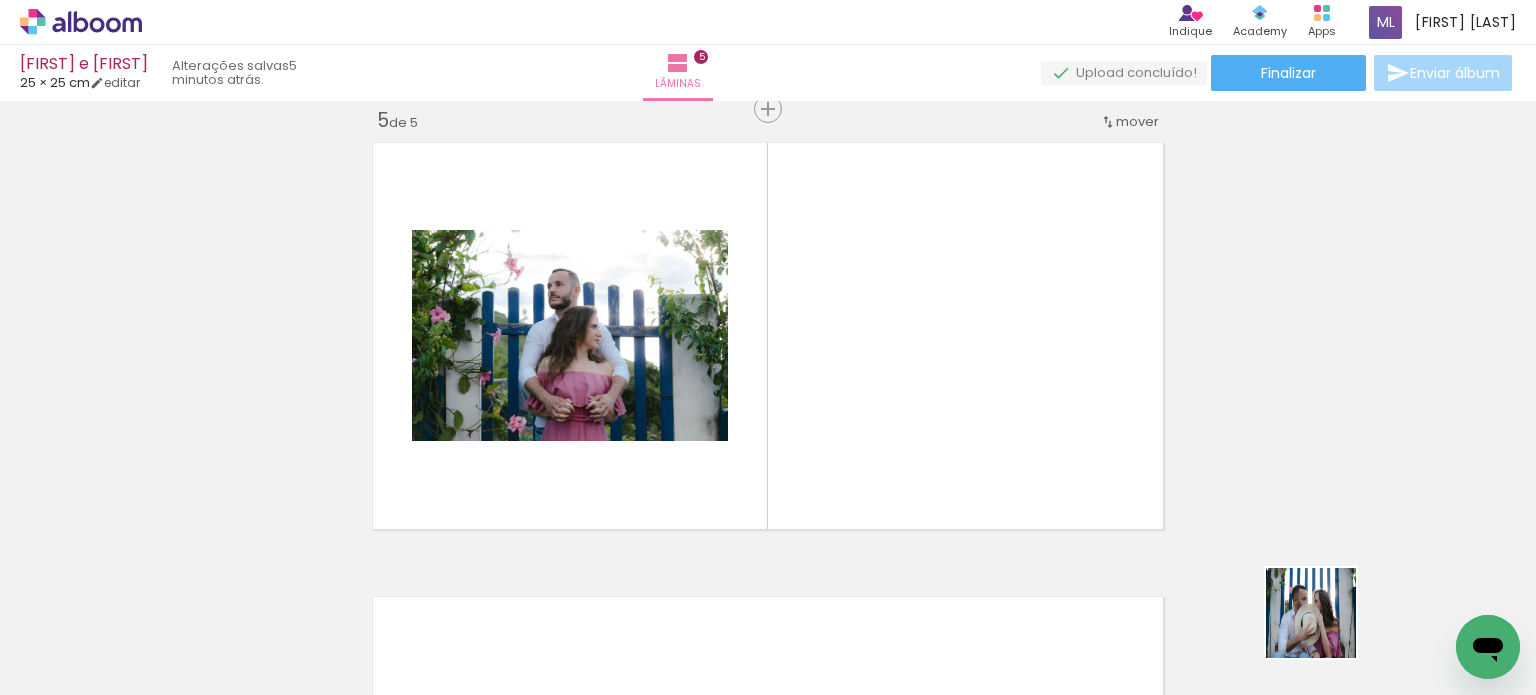 drag, startPoint x: 1347, startPoint y: 641, endPoint x: 909, endPoint y: 346, distance: 528.0805 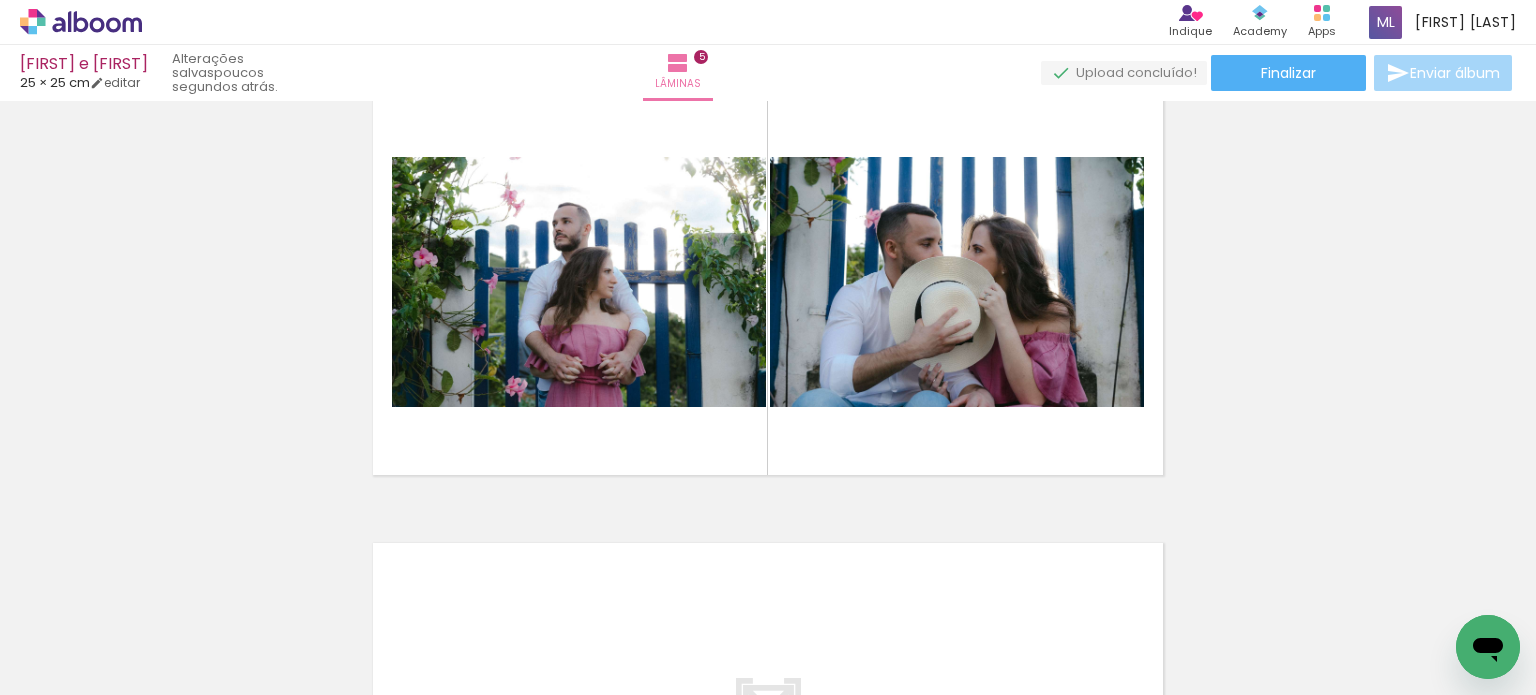 scroll, scrollTop: 1900, scrollLeft: 0, axis: vertical 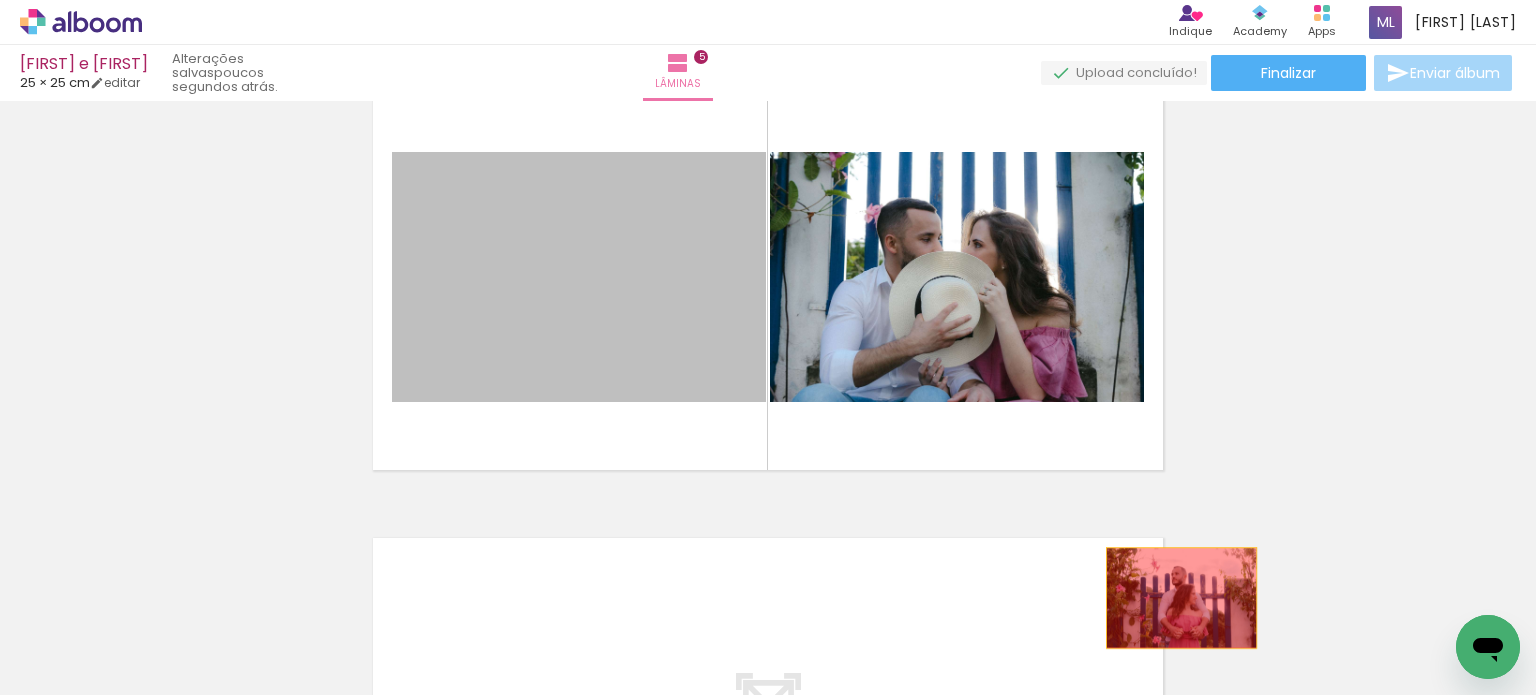 drag, startPoint x: 592, startPoint y: 287, endPoint x: 1034, endPoint y: 427, distance: 463.6421 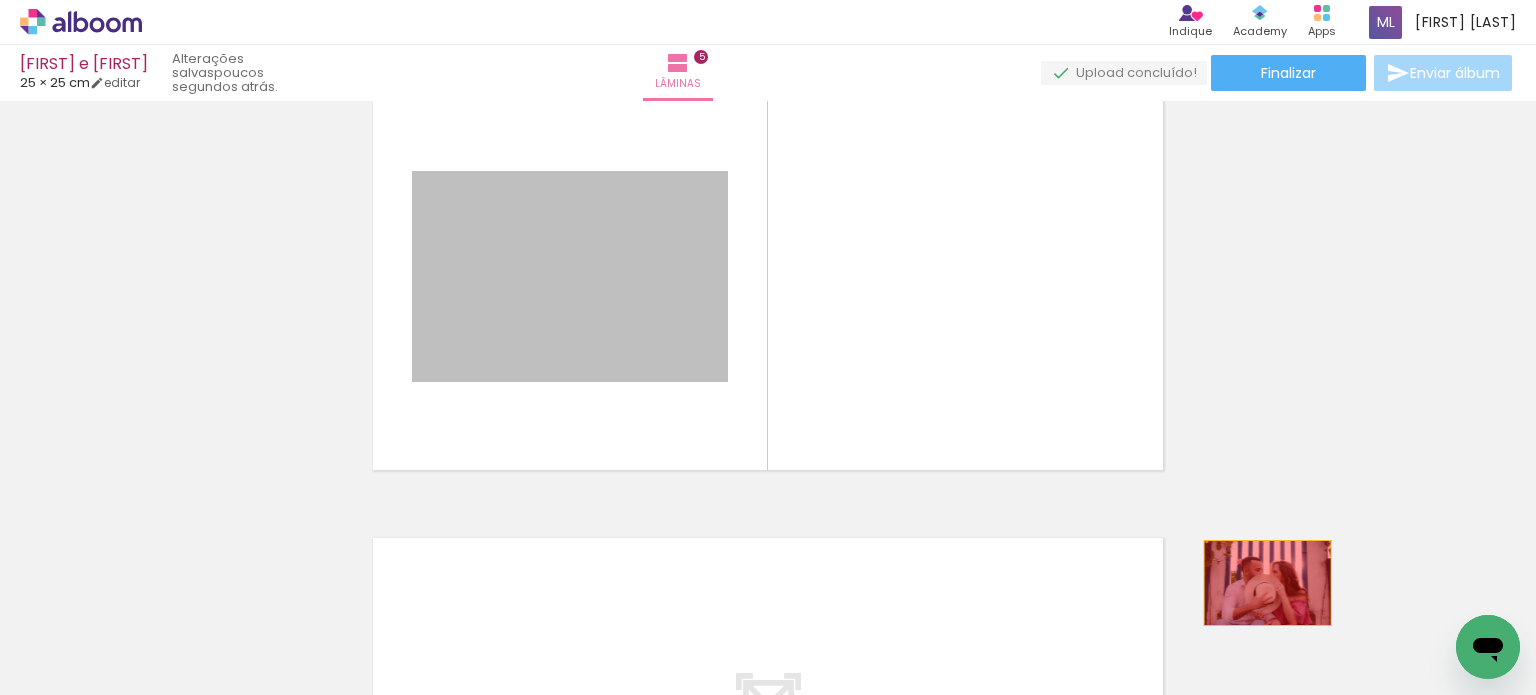 drag, startPoint x: 552, startPoint y: 279, endPoint x: 1262, endPoint y: 613, distance: 784.6375 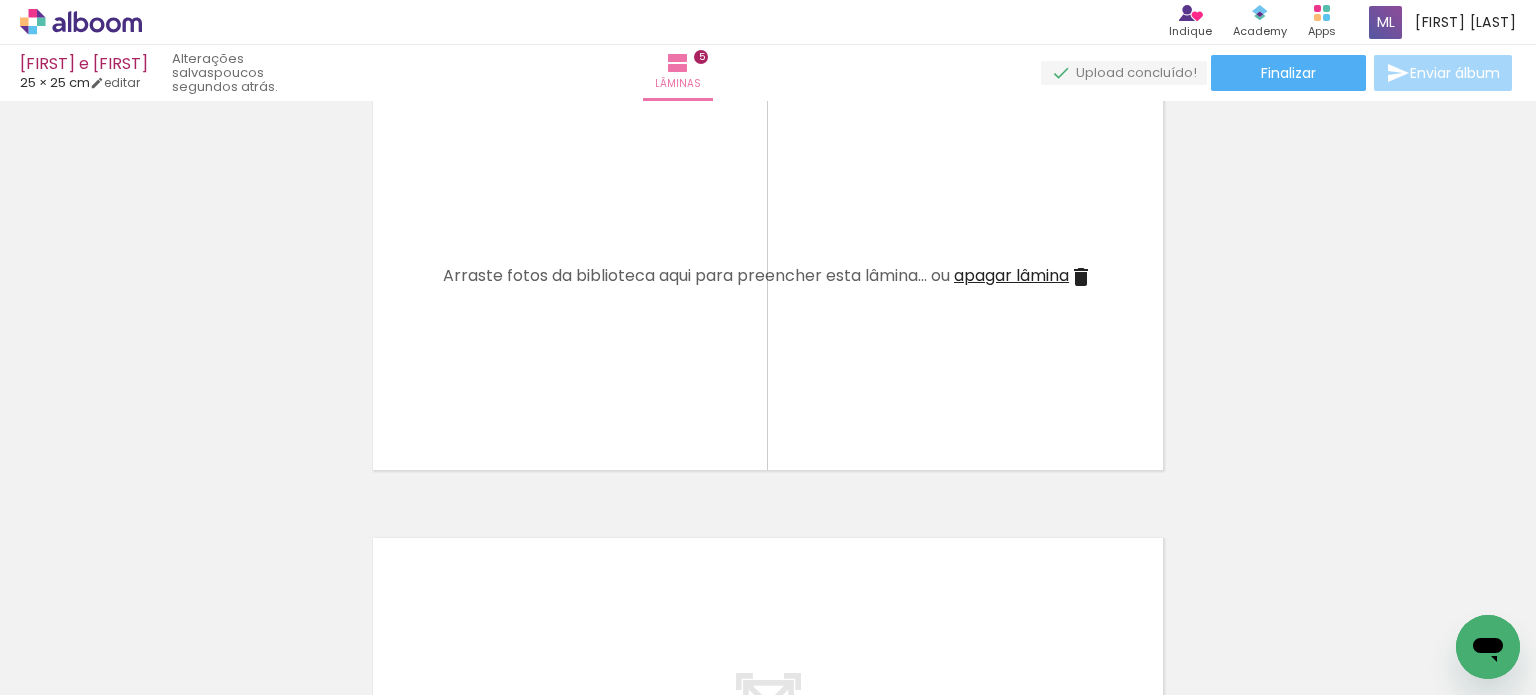 click at bounding box center (-511, 587) 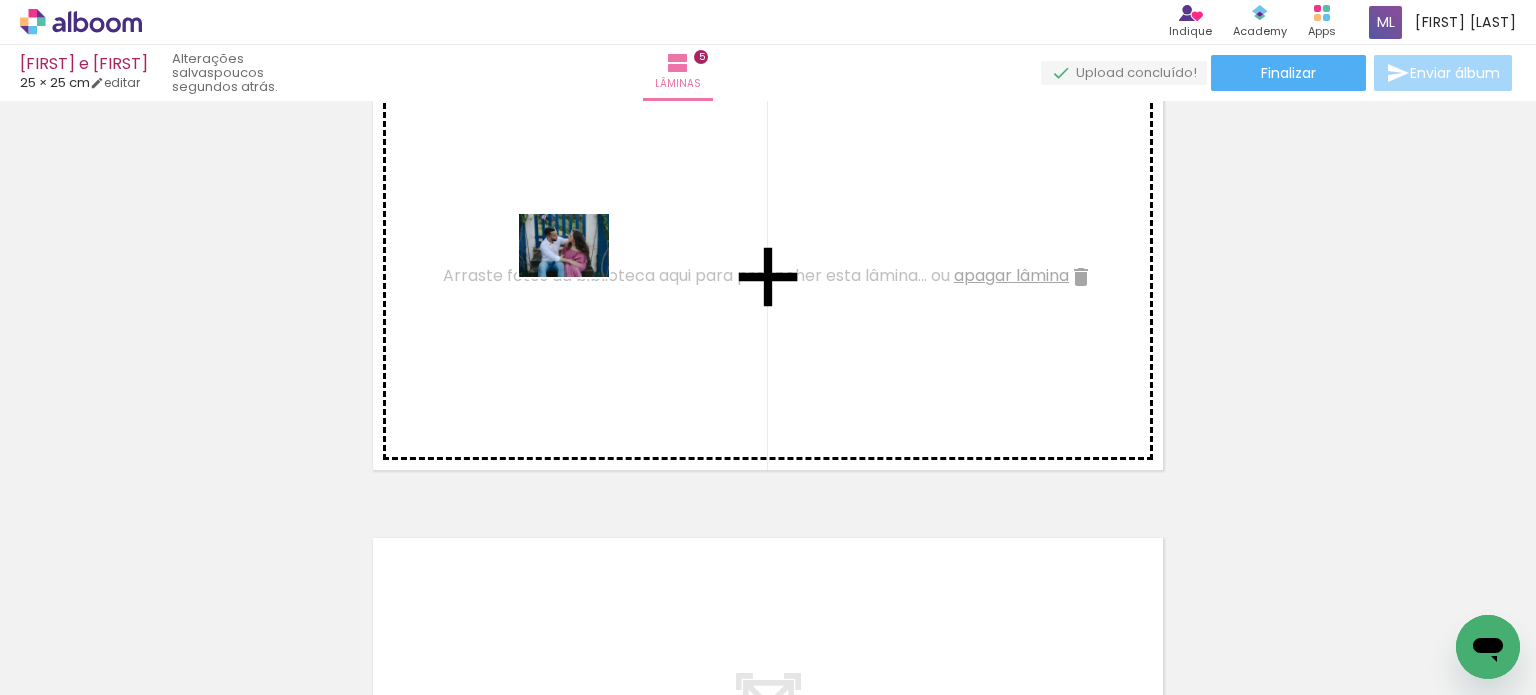 drag, startPoint x: 472, startPoint y: 643, endPoint x: 579, endPoint y: 258, distance: 399.5923 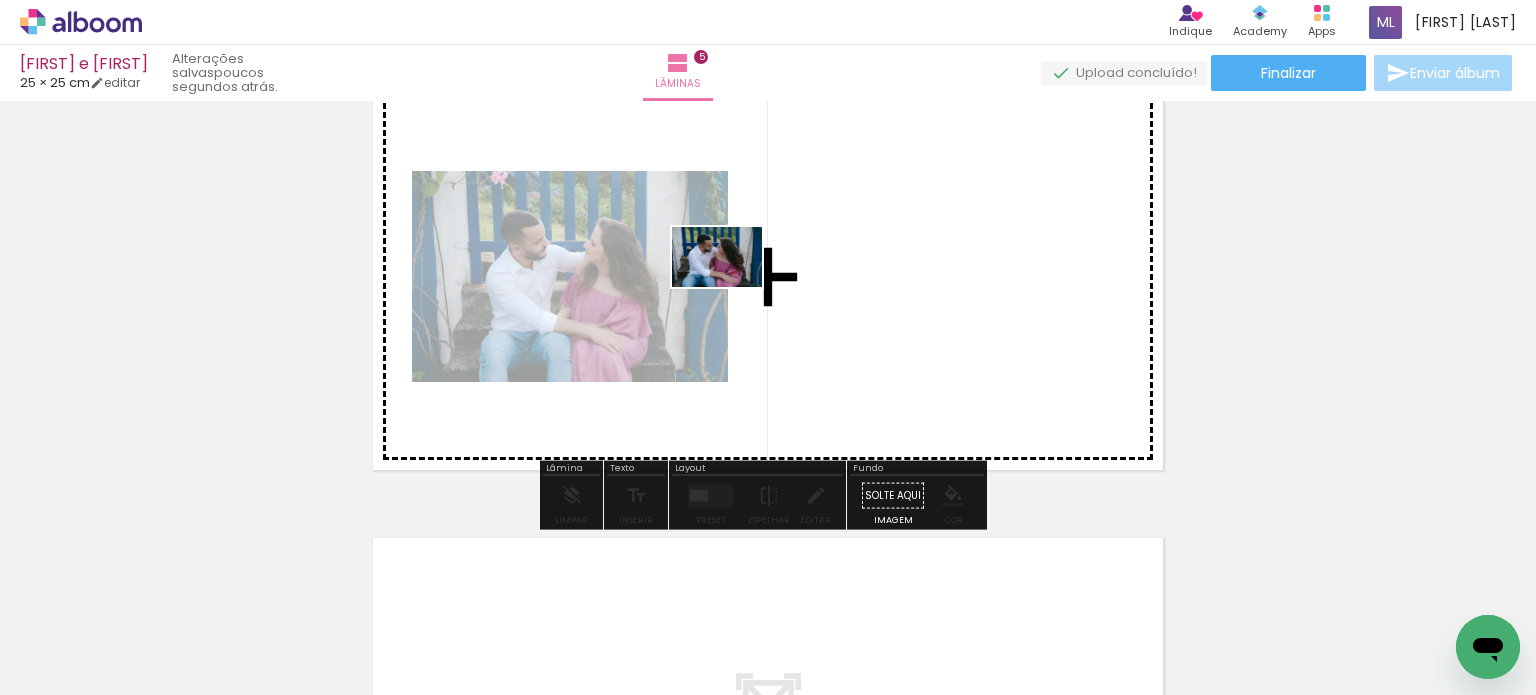 drag, startPoint x: 670, startPoint y: 639, endPoint x: 631, endPoint y: 279, distance: 362.10632 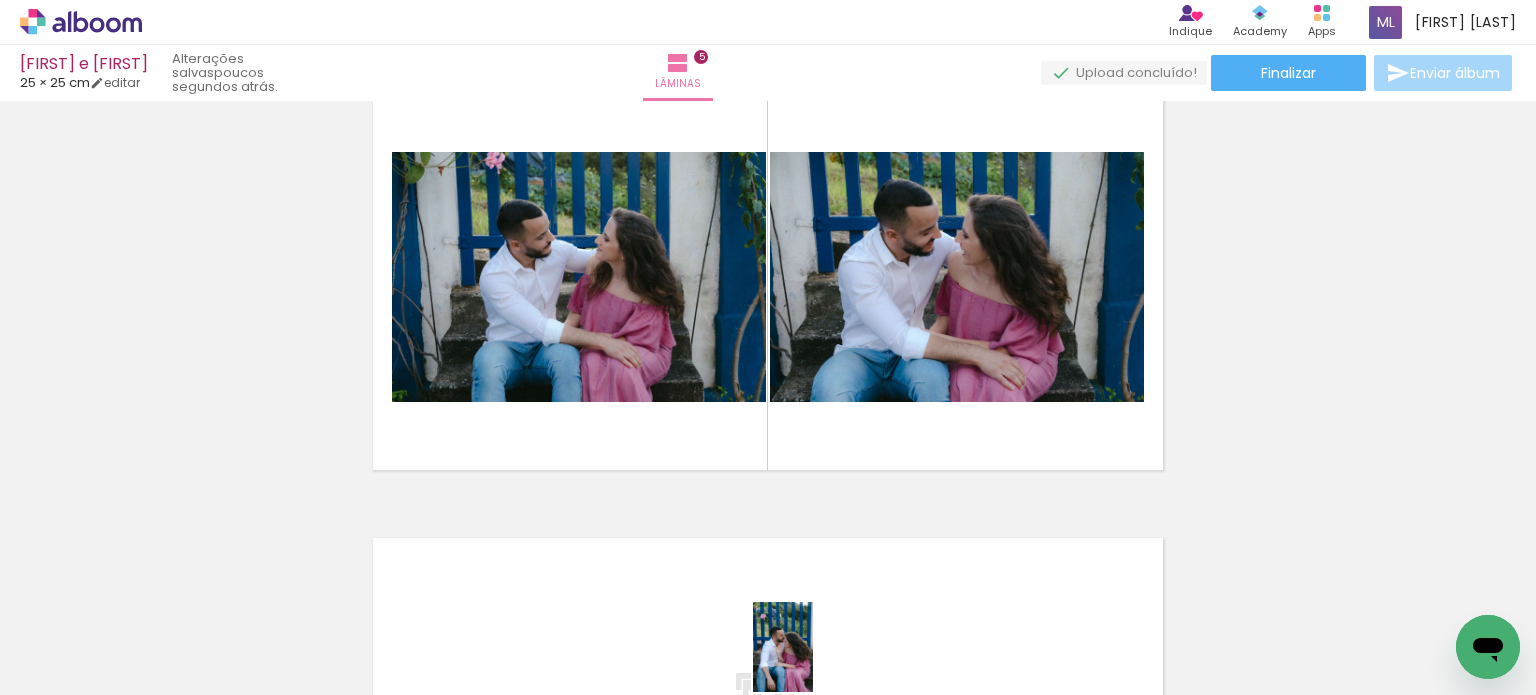 drag, startPoint x: 792, startPoint y: 659, endPoint x: 814, endPoint y: 662, distance: 22.203604 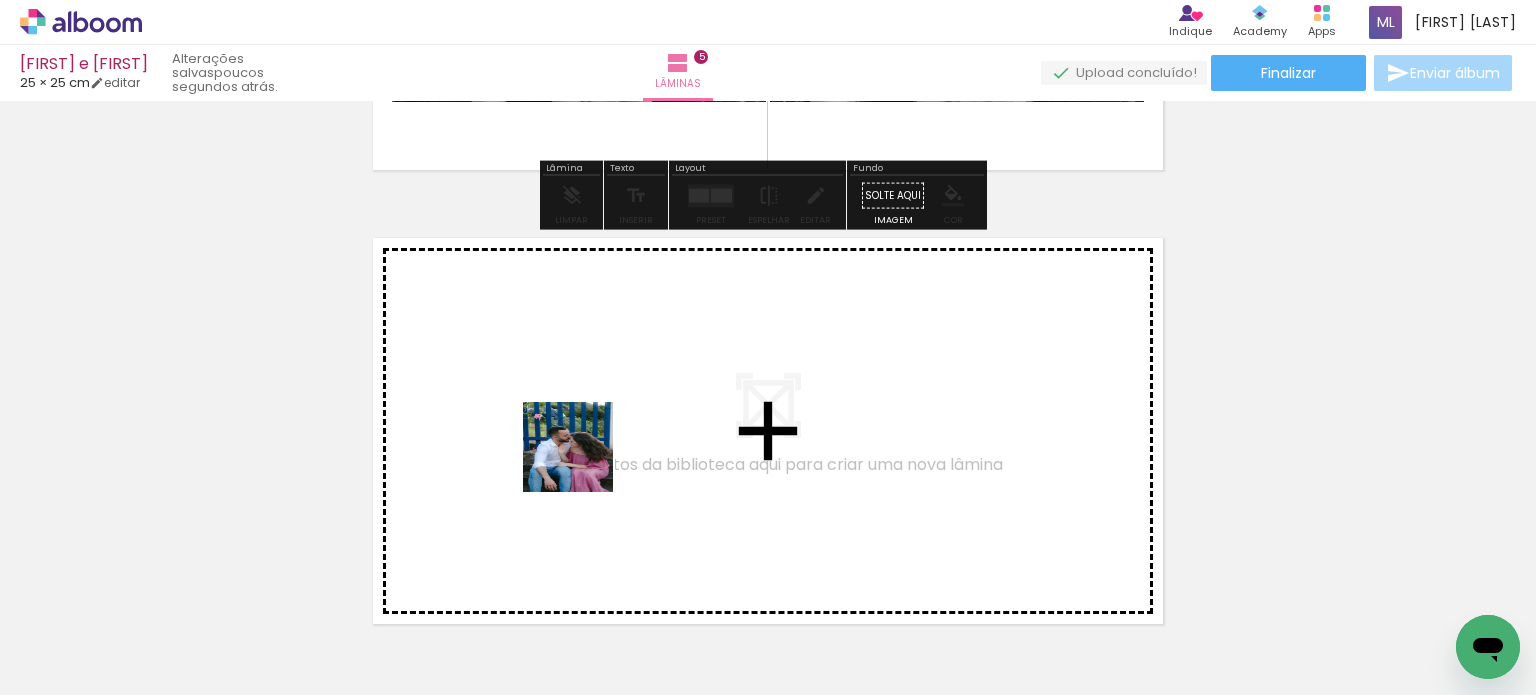 drag, startPoint x: 613, startPoint y: 491, endPoint x: 592, endPoint y: 434, distance: 60.74537 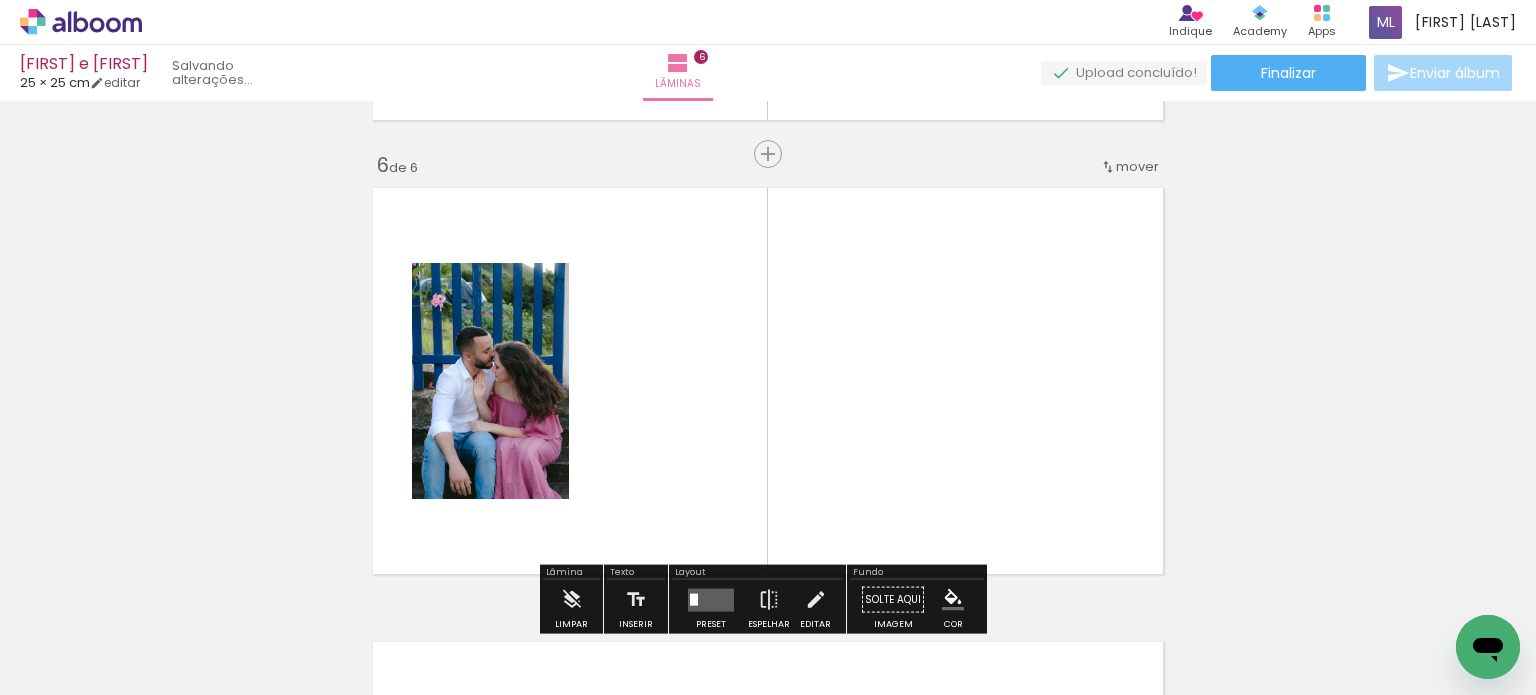 scroll, scrollTop: 2295, scrollLeft: 0, axis: vertical 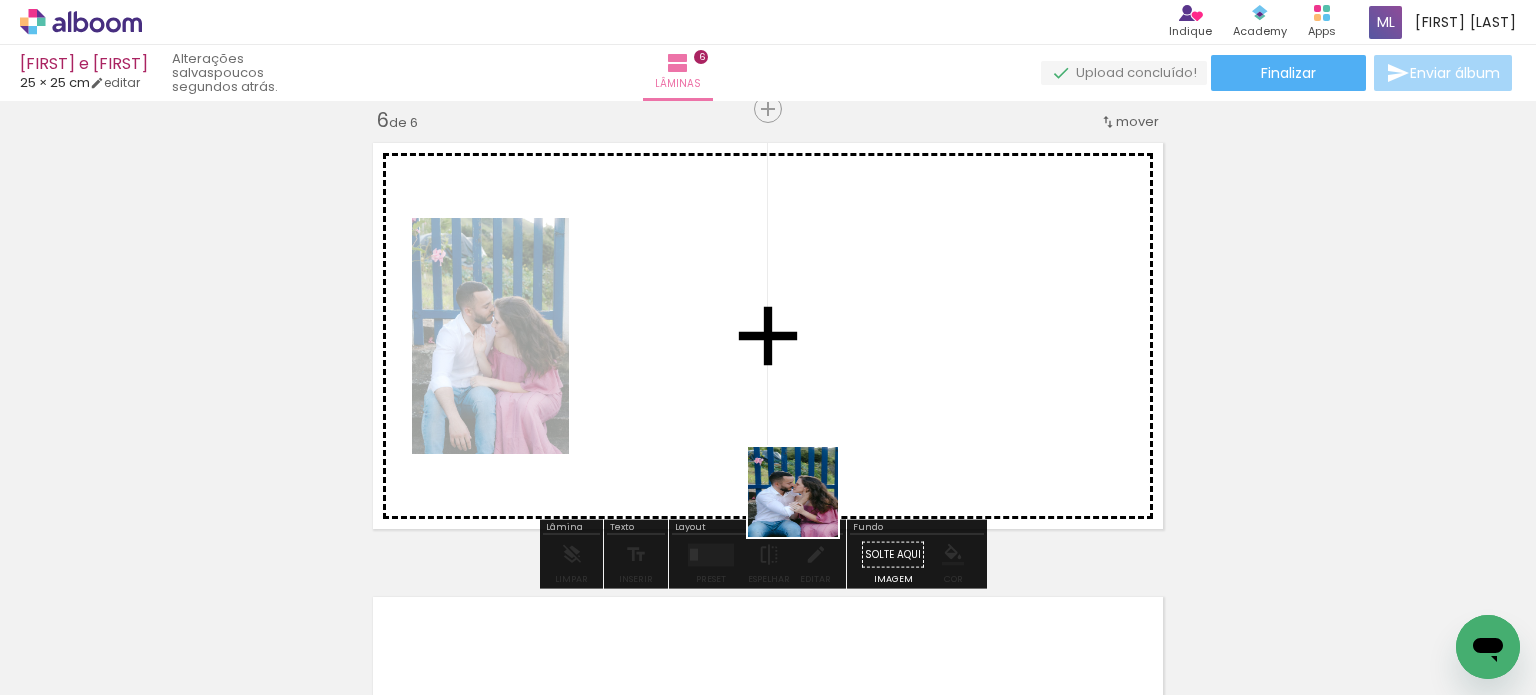 drag, startPoint x: 928, startPoint y: 654, endPoint x: 1055, endPoint y: 353, distance: 326.6956 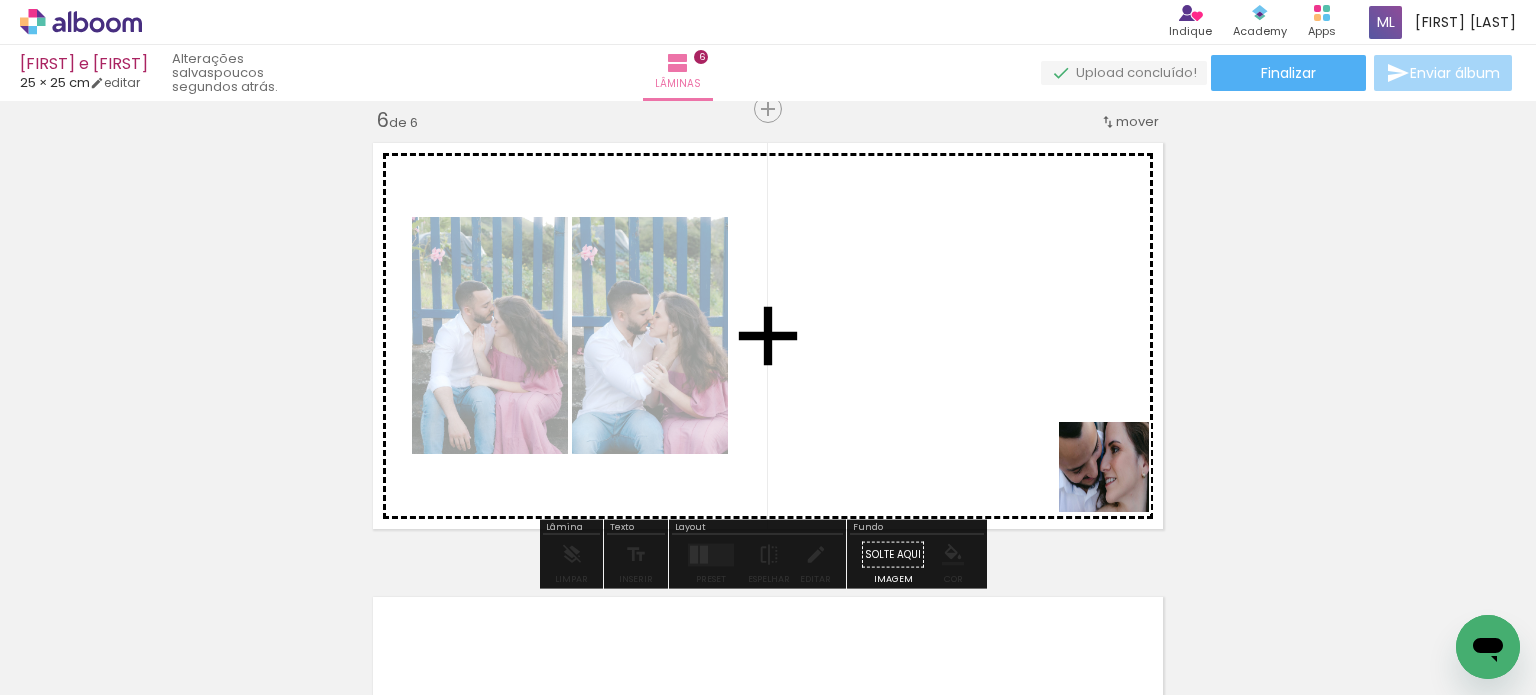 drag, startPoint x: 1376, startPoint y: 644, endPoint x: 994, endPoint y: 376, distance: 466.63477 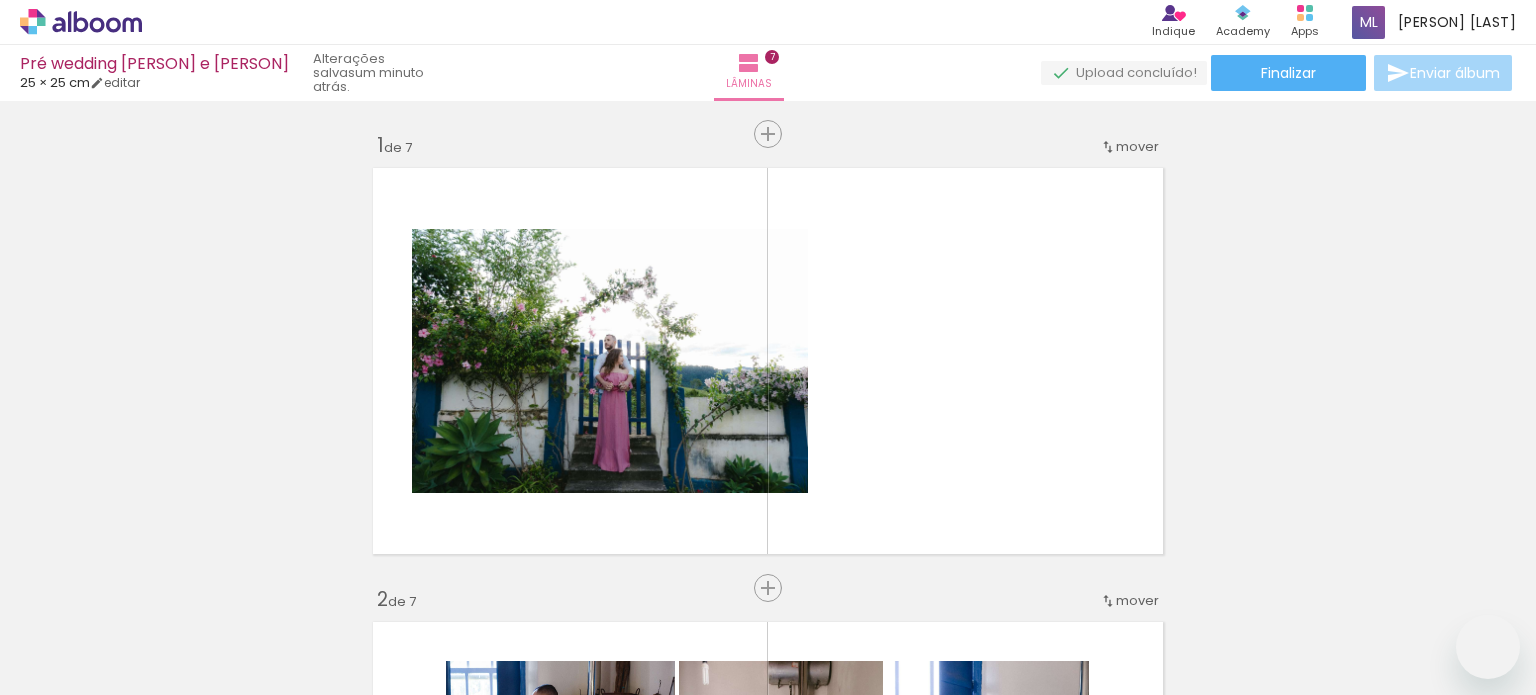 scroll, scrollTop: 0, scrollLeft: 0, axis: both 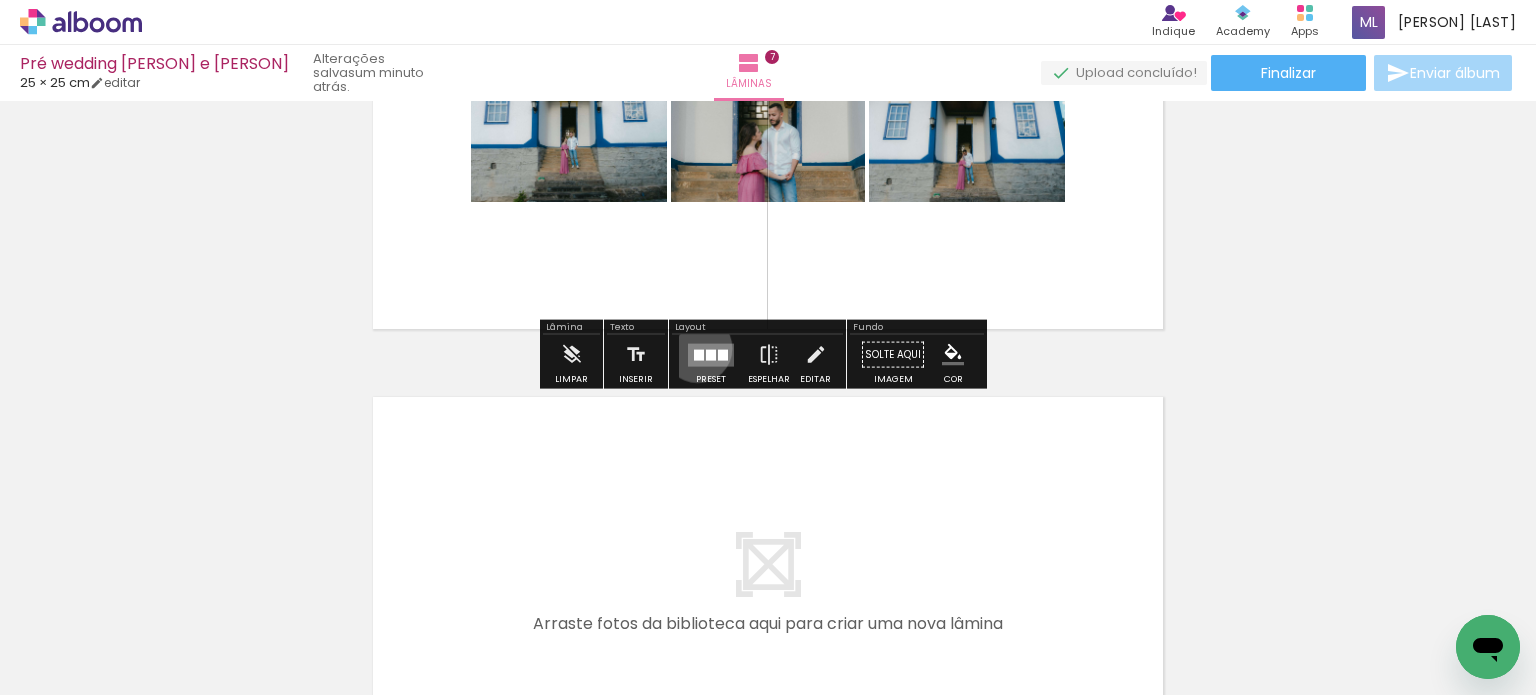 click at bounding box center (711, 354) 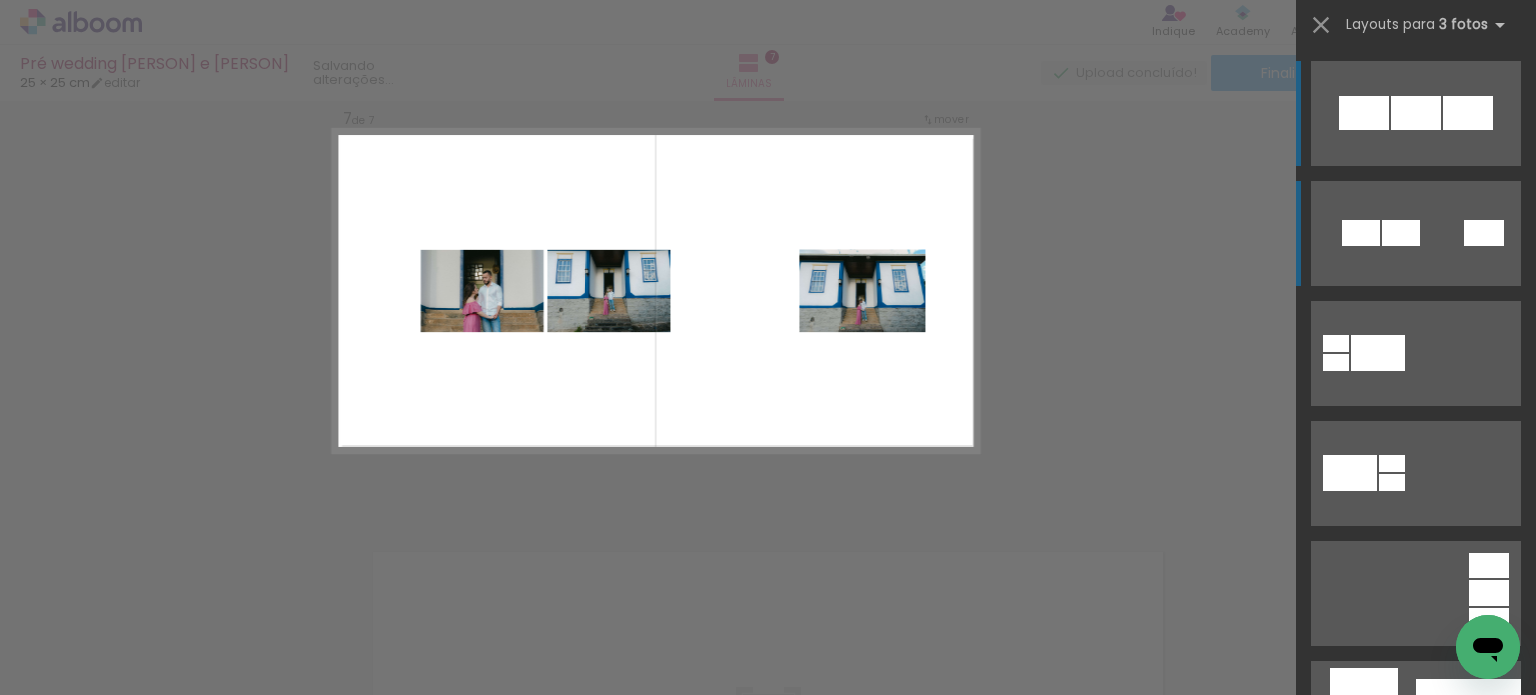 scroll, scrollTop: 2749, scrollLeft: 0, axis: vertical 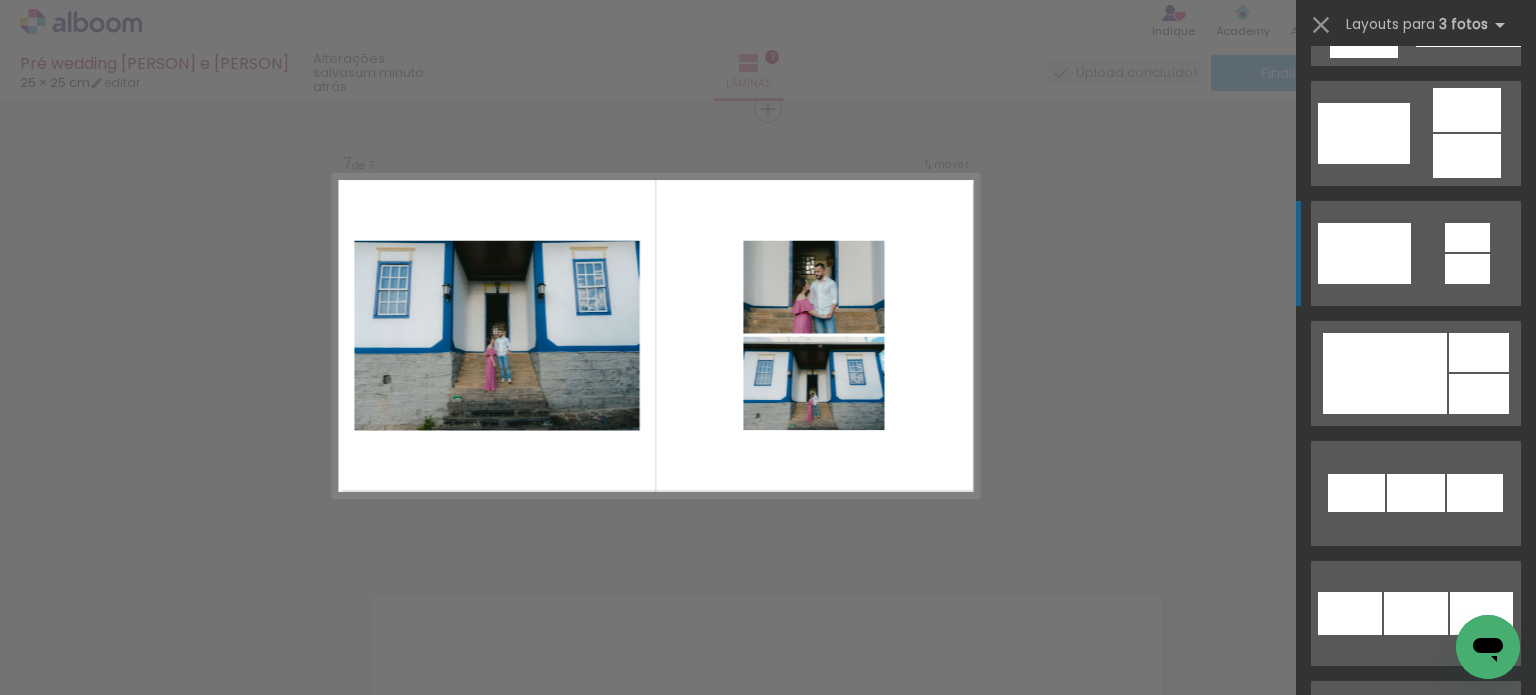 click at bounding box center [1416, -10587] 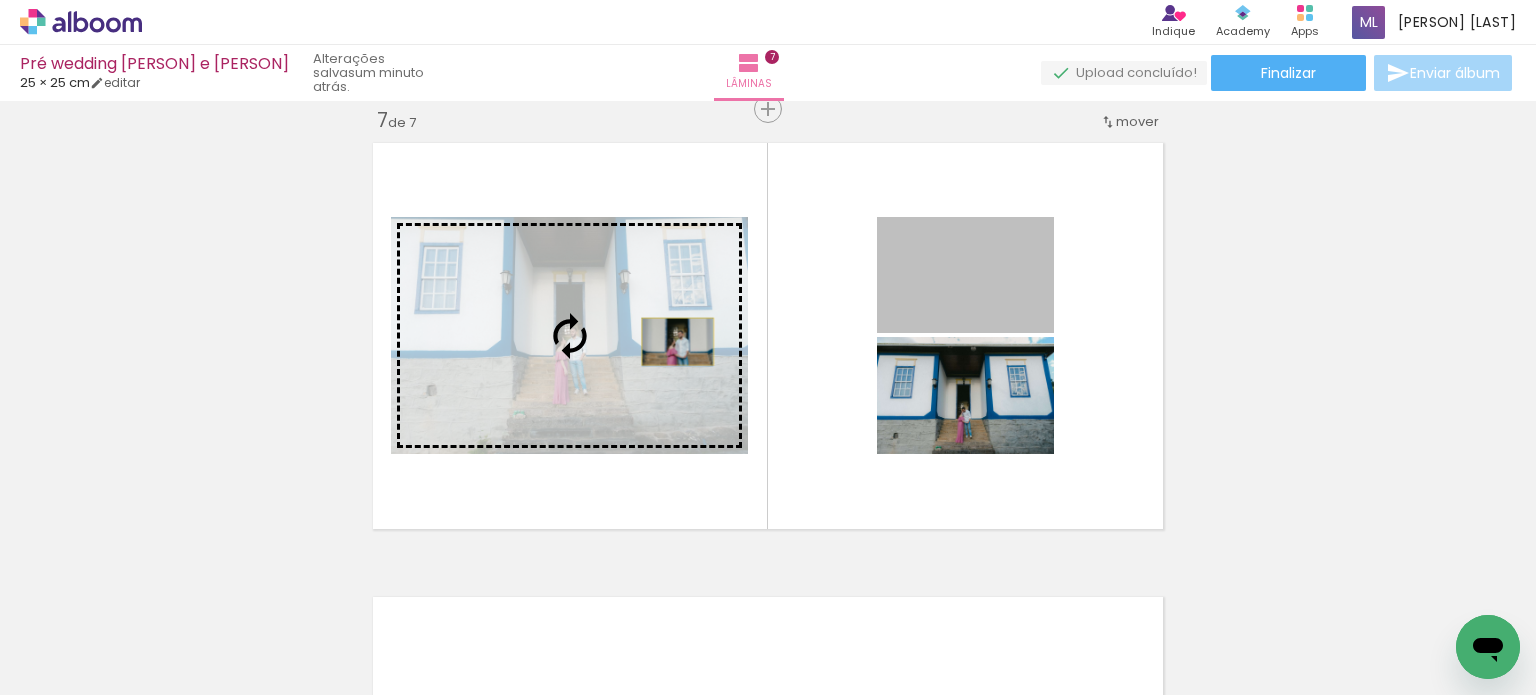 drag, startPoint x: 972, startPoint y: 294, endPoint x: 669, endPoint y: 341, distance: 306.62354 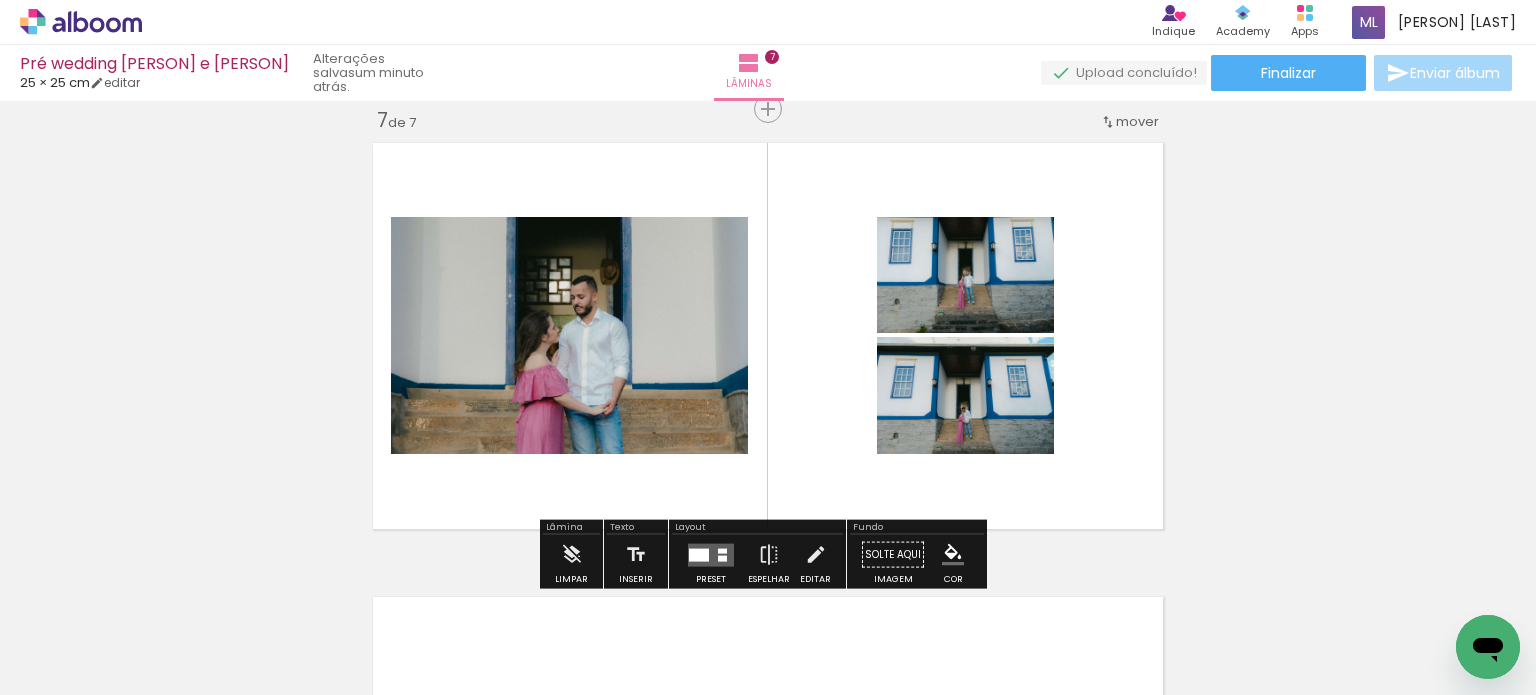 click on "Inserir lâmina 1  de 7  Inserir lâmina 2  de 7  Inserir lâmina 3  de 7  Inserir lâmina 4  de 7  Inserir lâmina 5  de 7  Inserir lâmina 6  de 7  Inserir lâmina 7  de 7" at bounding box center [768, -825] 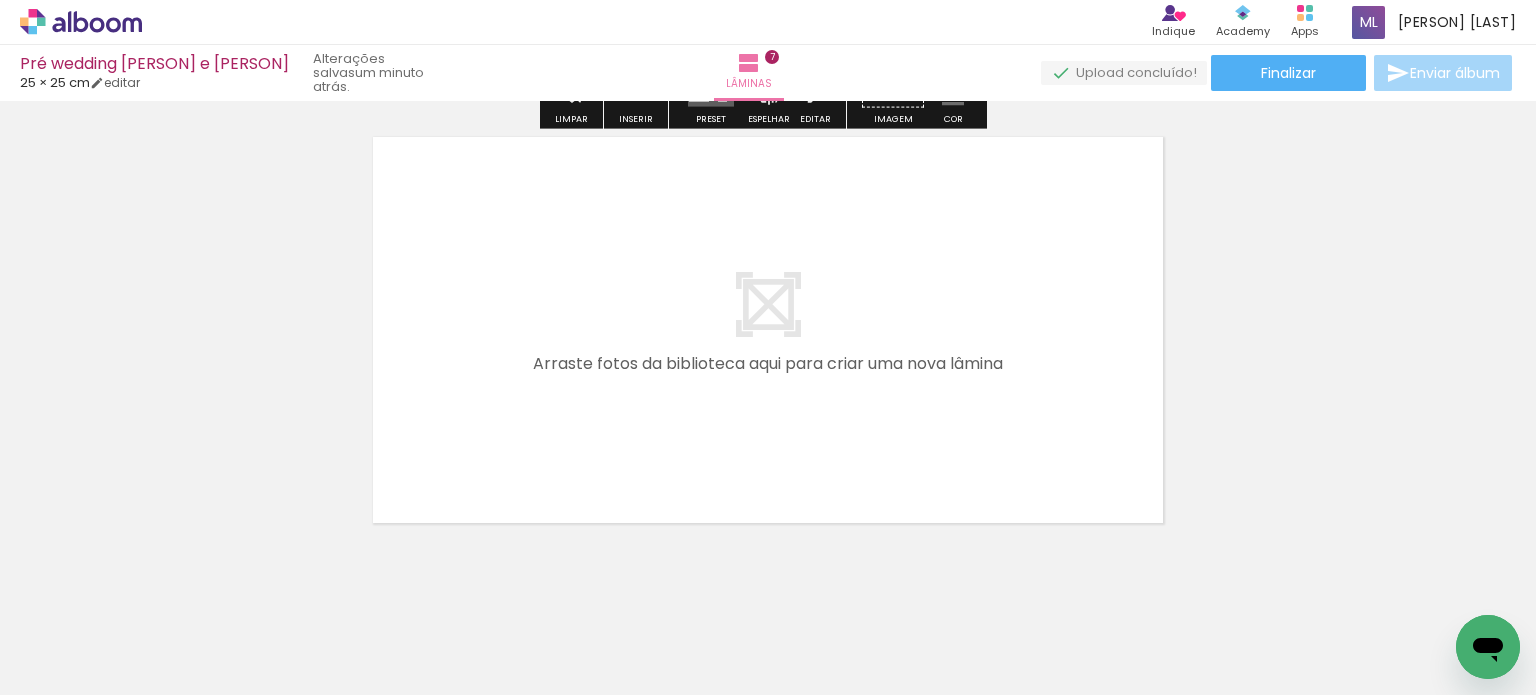 scroll, scrollTop: 3140, scrollLeft: 0, axis: vertical 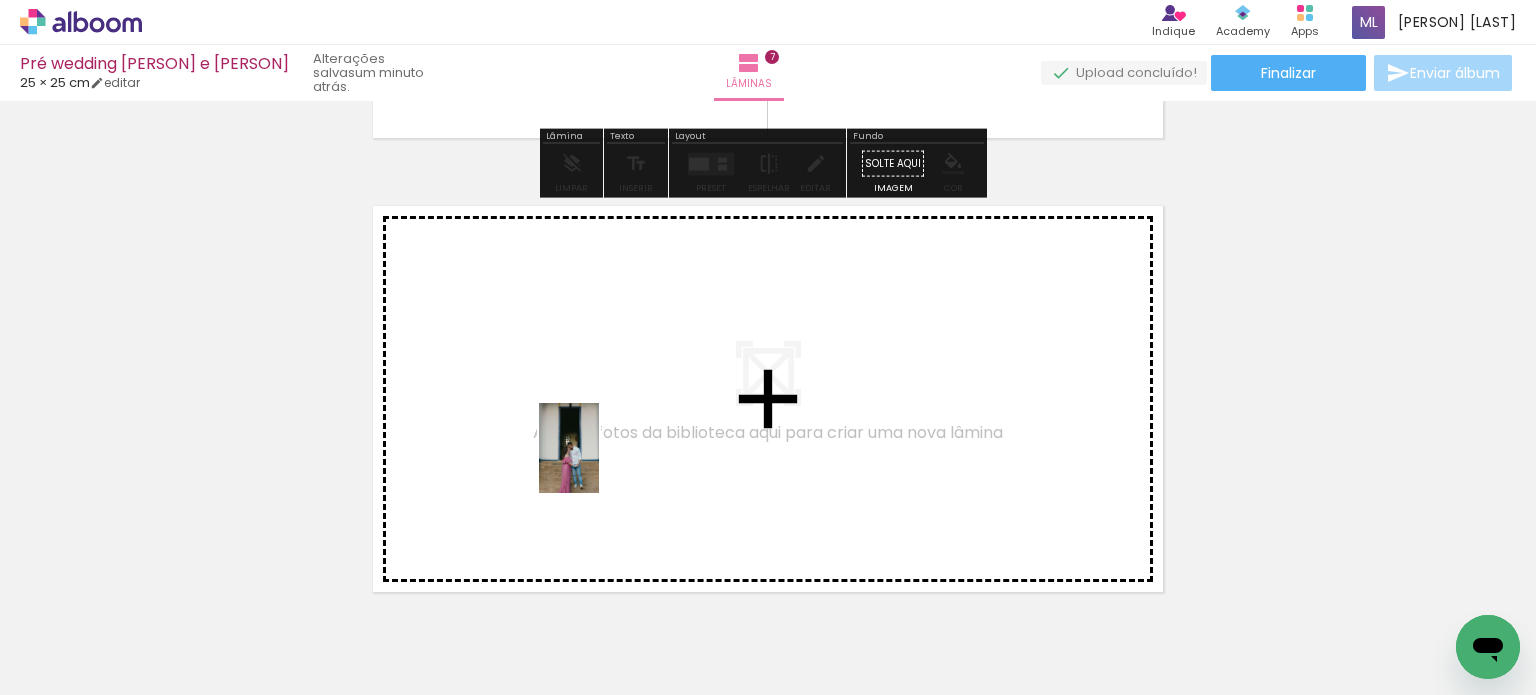 drag, startPoint x: 1132, startPoint y: 627, endPoint x: 639, endPoint y: 414, distance: 537.0456 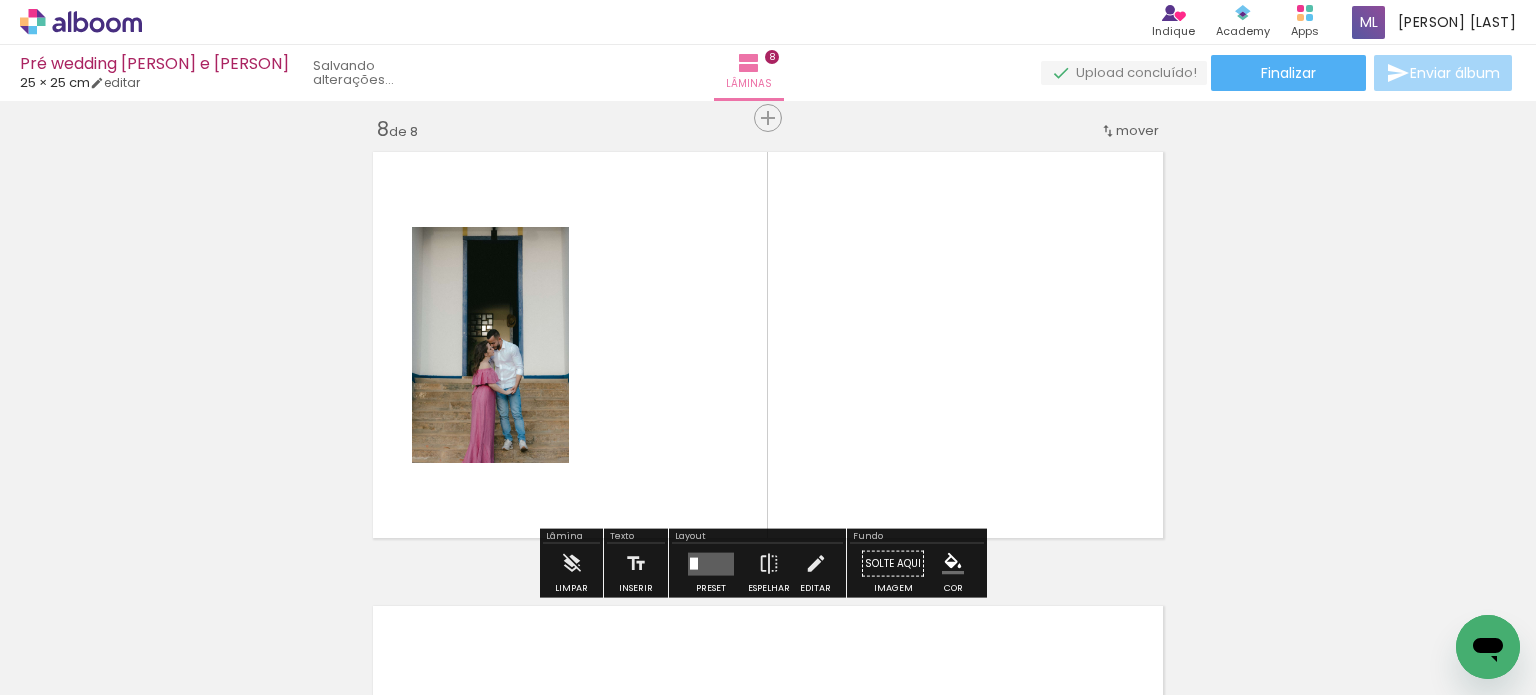 scroll, scrollTop: 3203, scrollLeft: 0, axis: vertical 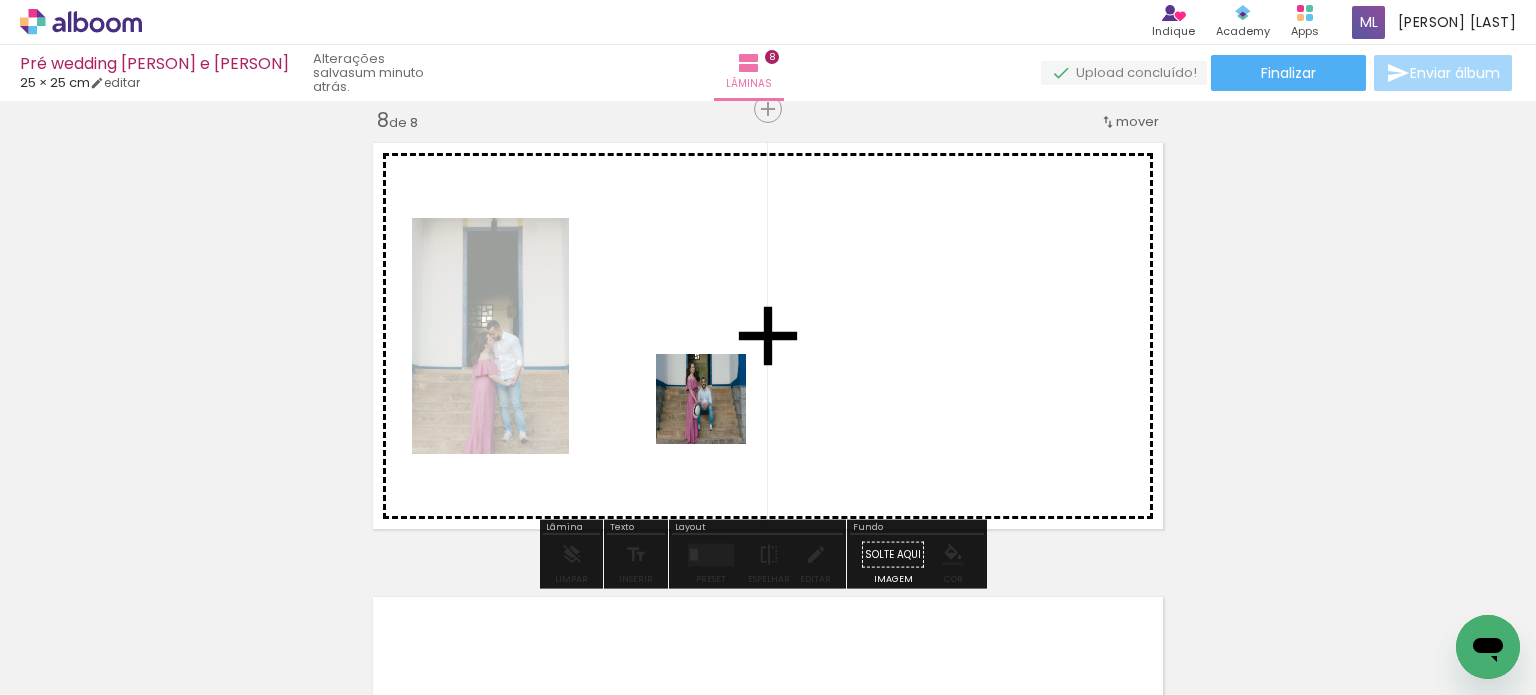 drag, startPoint x: 1248, startPoint y: 609, endPoint x: 1076, endPoint y: 507, distance: 199.97 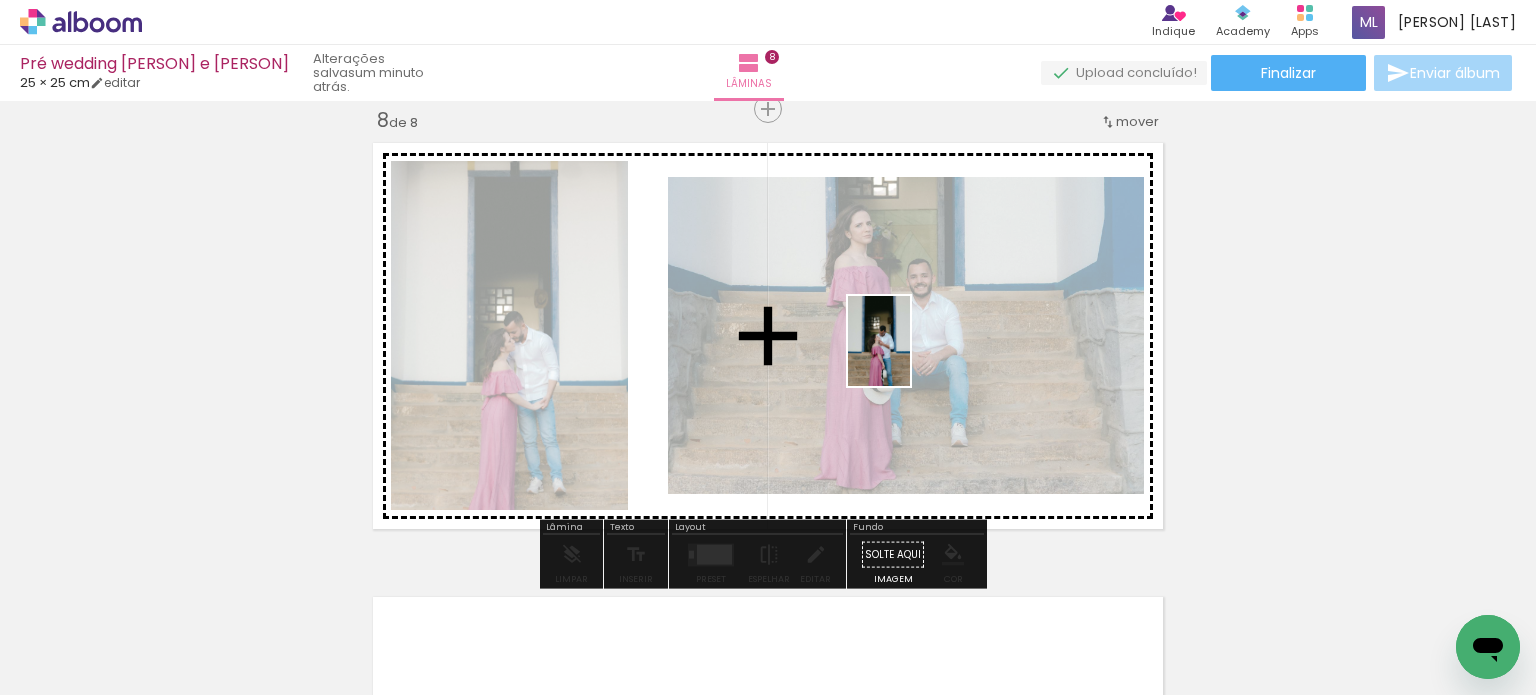 drag, startPoint x: 1342, startPoint y: 608, endPoint x: 908, endPoint y: 351, distance: 504.38577 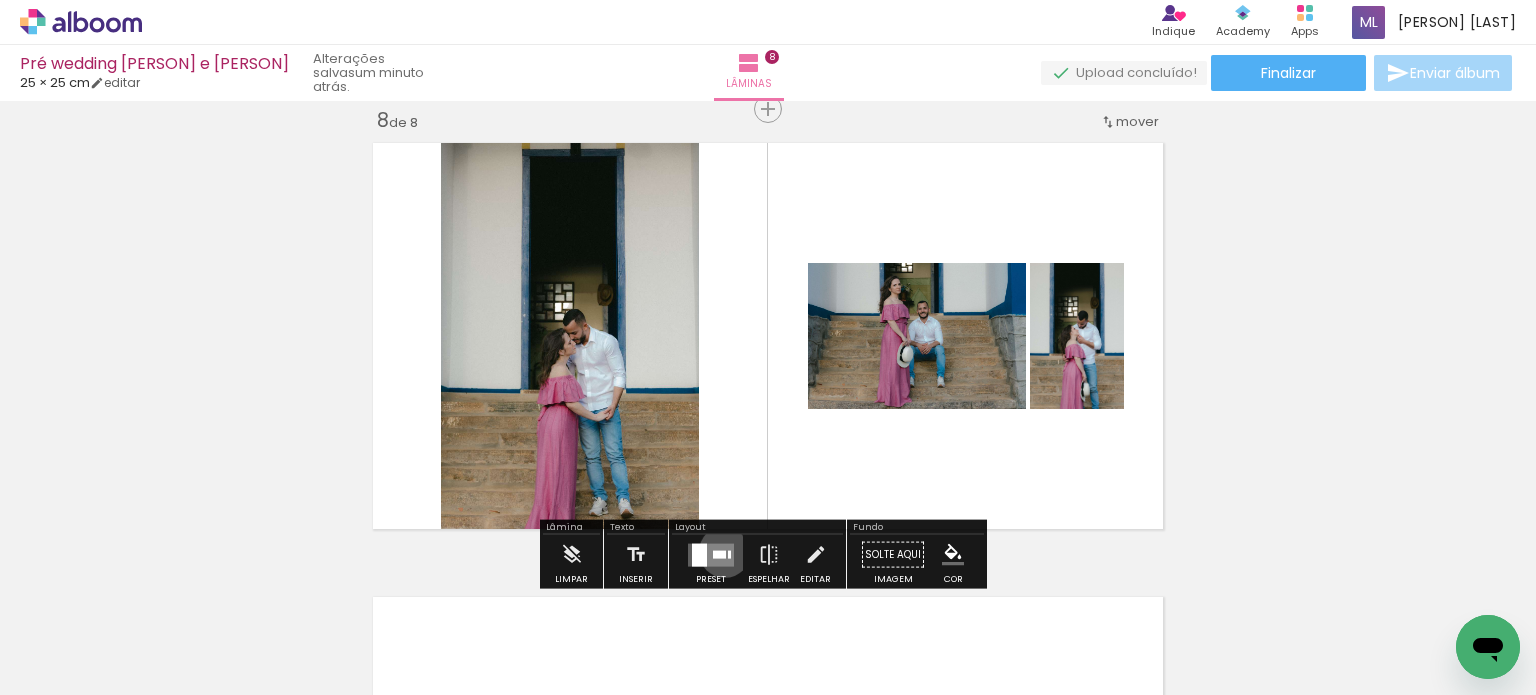 click at bounding box center [719, 554] 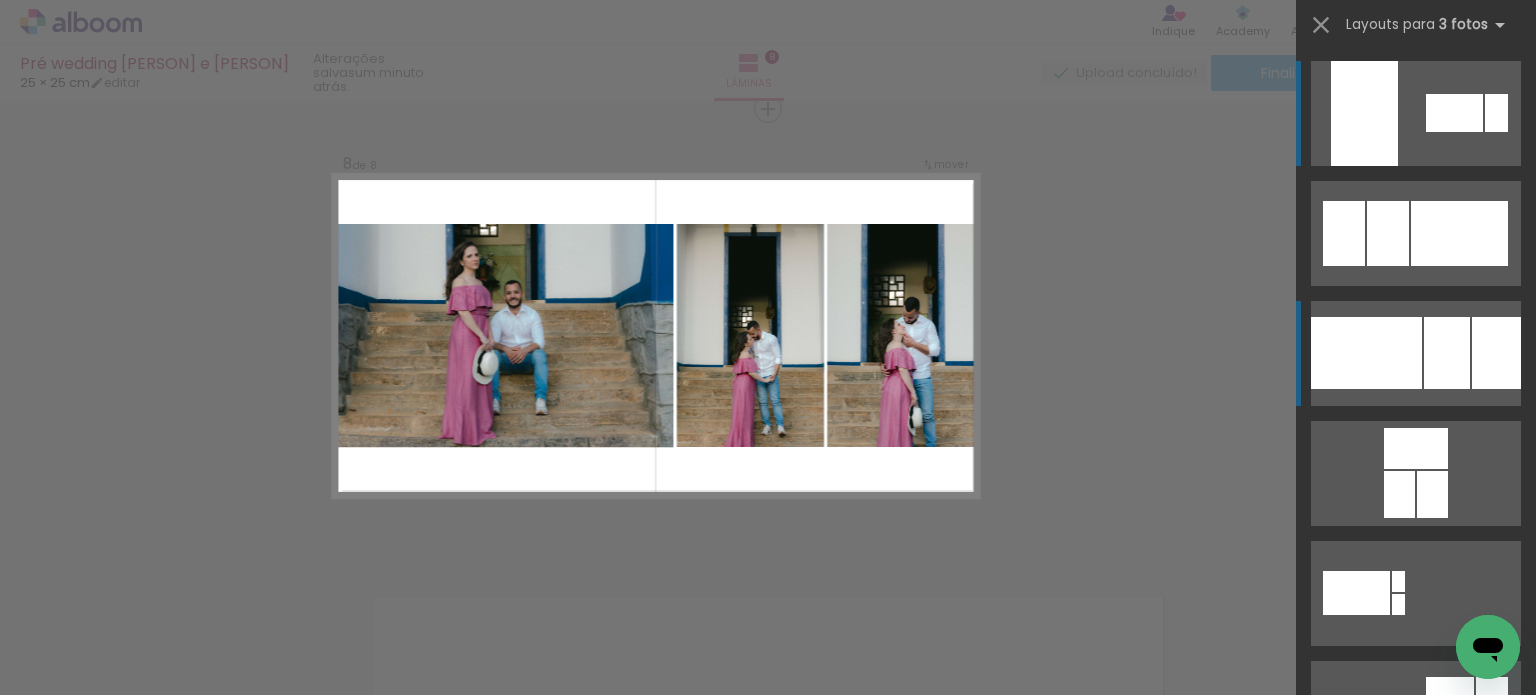 click at bounding box center [1388, 233] 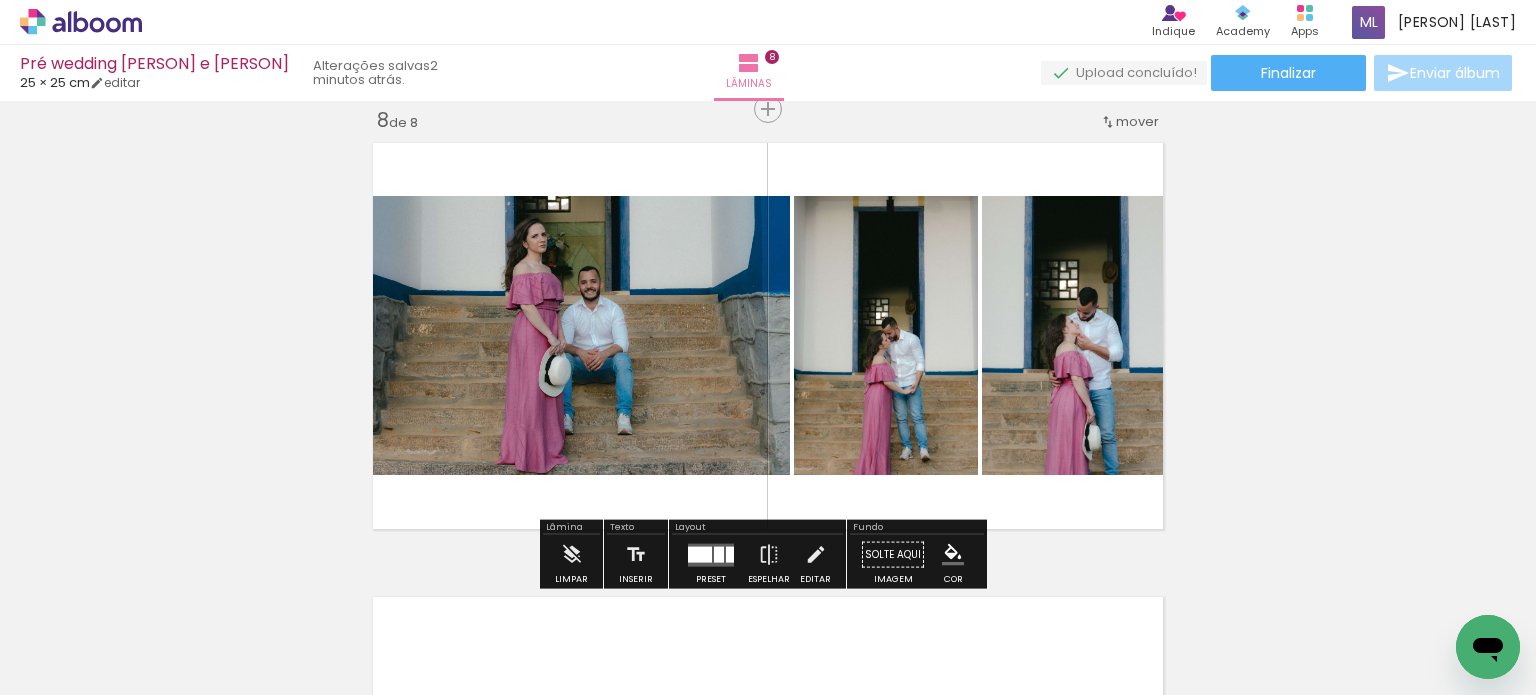click on "Inserir lâmina 1  de 8  Inserir lâmina 2  de 8  Inserir lâmina 3  de 8  Inserir lâmina 4  de 8  Inserir lâmina 5  de 8  Inserir lâmina 6  de 8  Inserir lâmina 7  de 8  Inserir lâmina 8  de 8" at bounding box center (768, -1052) 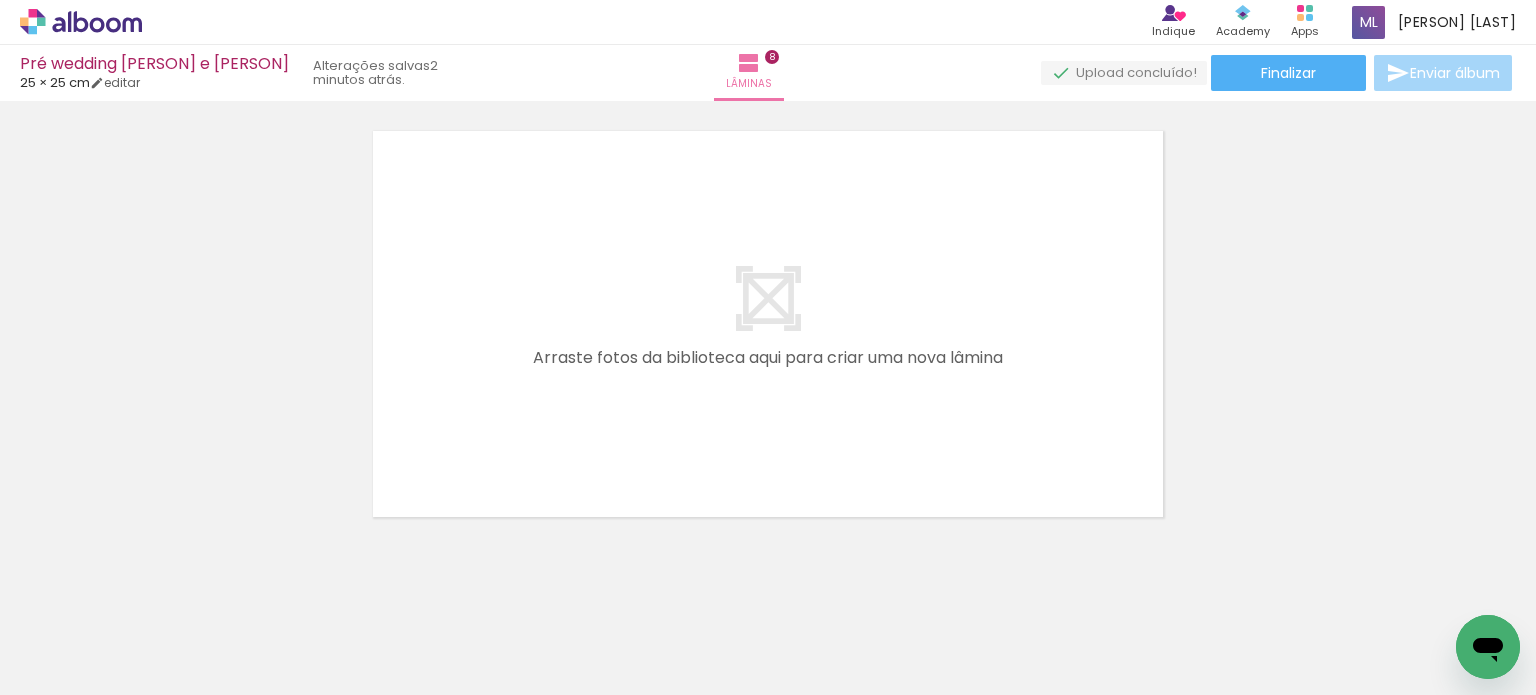 scroll, scrollTop: 3694, scrollLeft: 0, axis: vertical 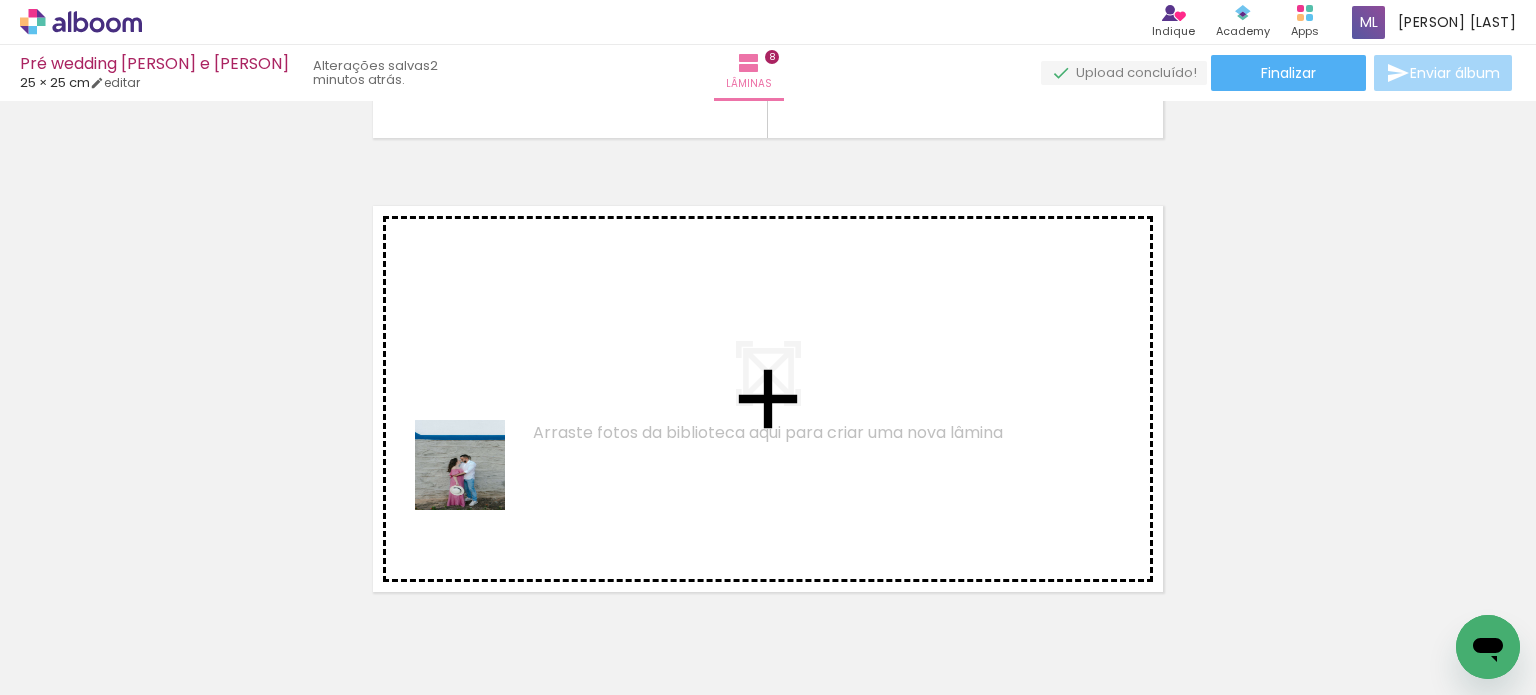 drag, startPoint x: 474, startPoint y: 514, endPoint x: 504, endPoint y: 407, distance: 111.12605 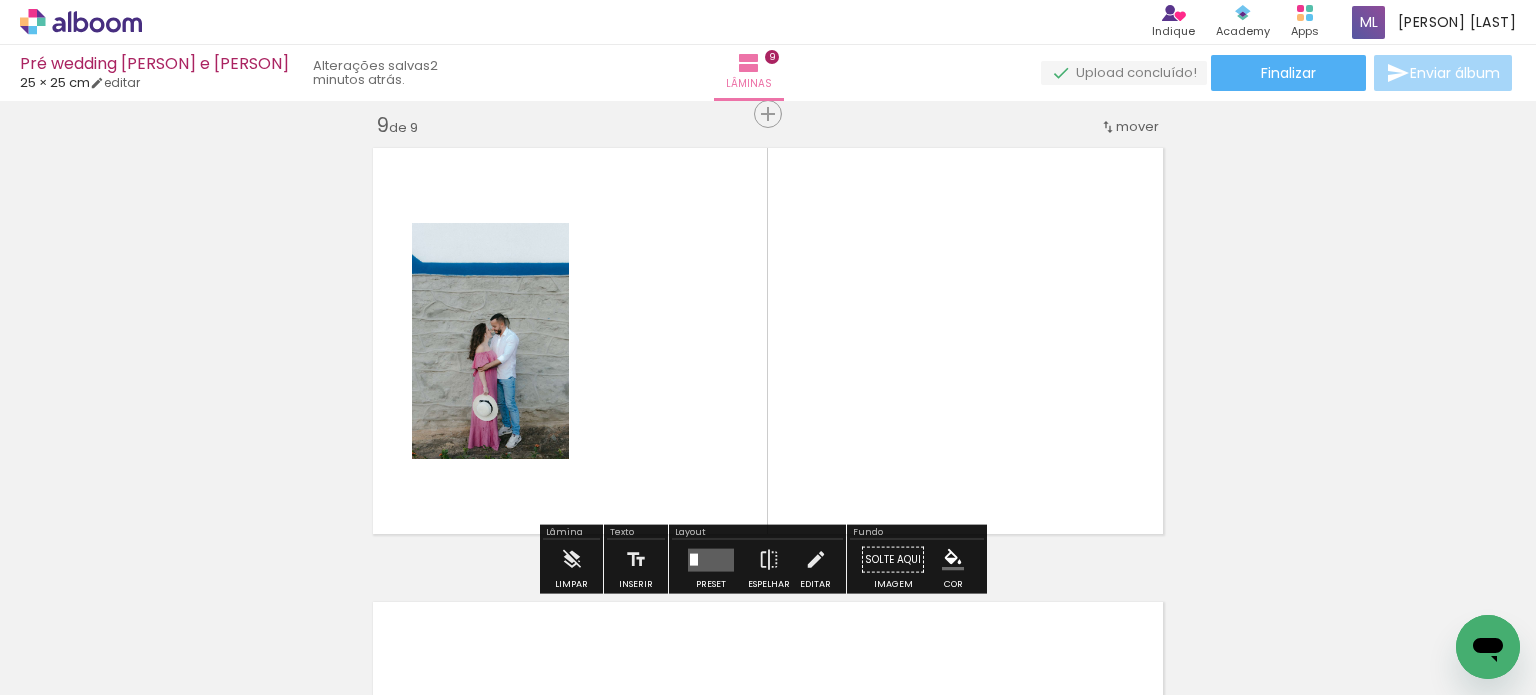 scroll, scrollTop: 3657, scrollLeft: 0, axis: vertical 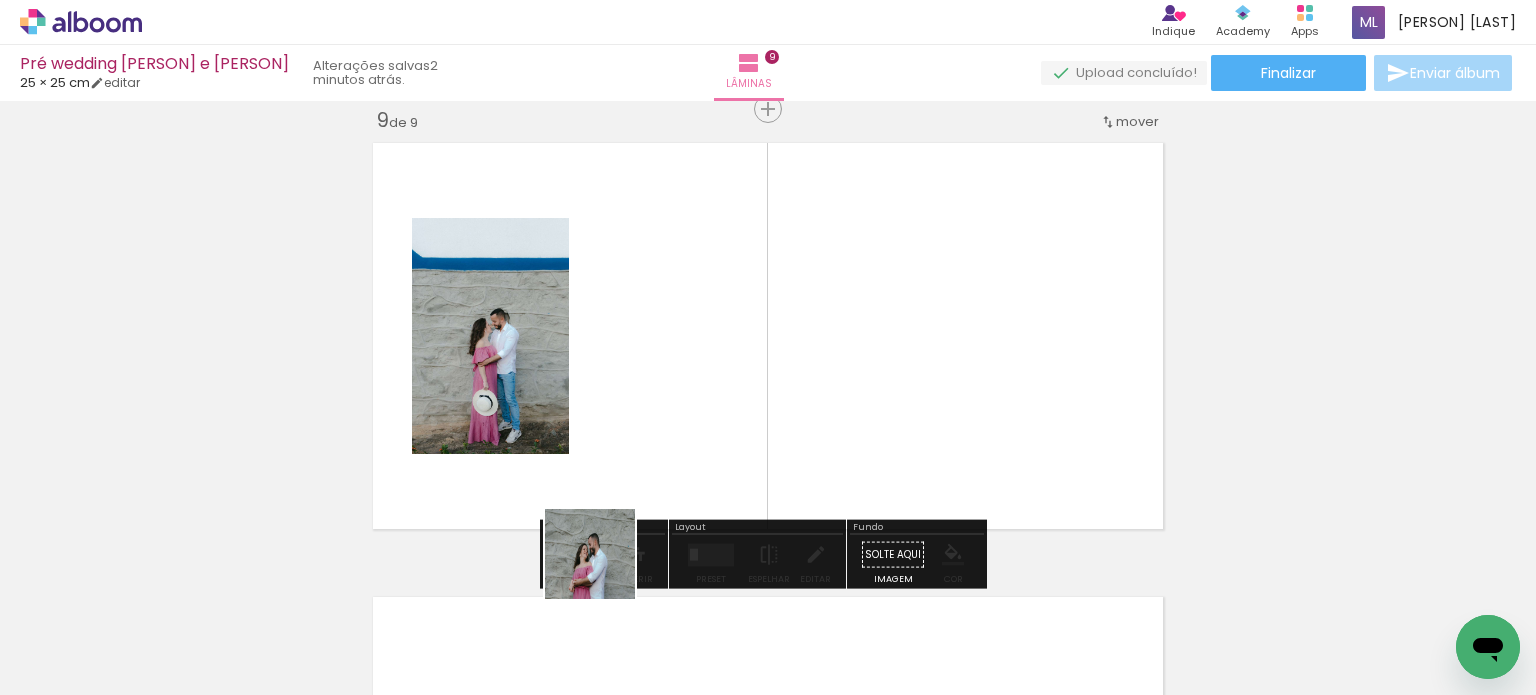 drag, startPoint x: 605, startPoint y: 569, endPoint x: 715, endPoint y: 572, distance: 110.0409 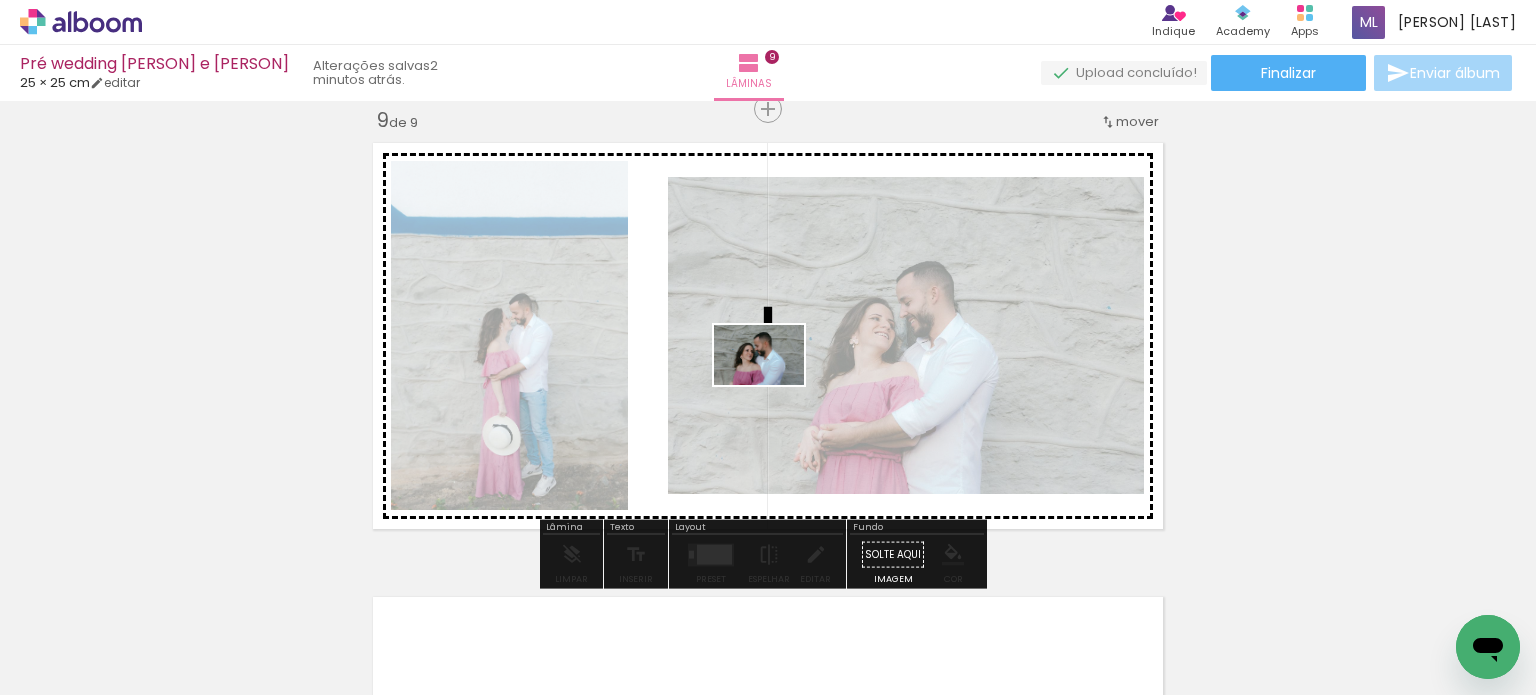 drag, startPoint x: 744, startPoint y: 476, endPoint x: 784, endPoint y: 367, distance: 116.10771 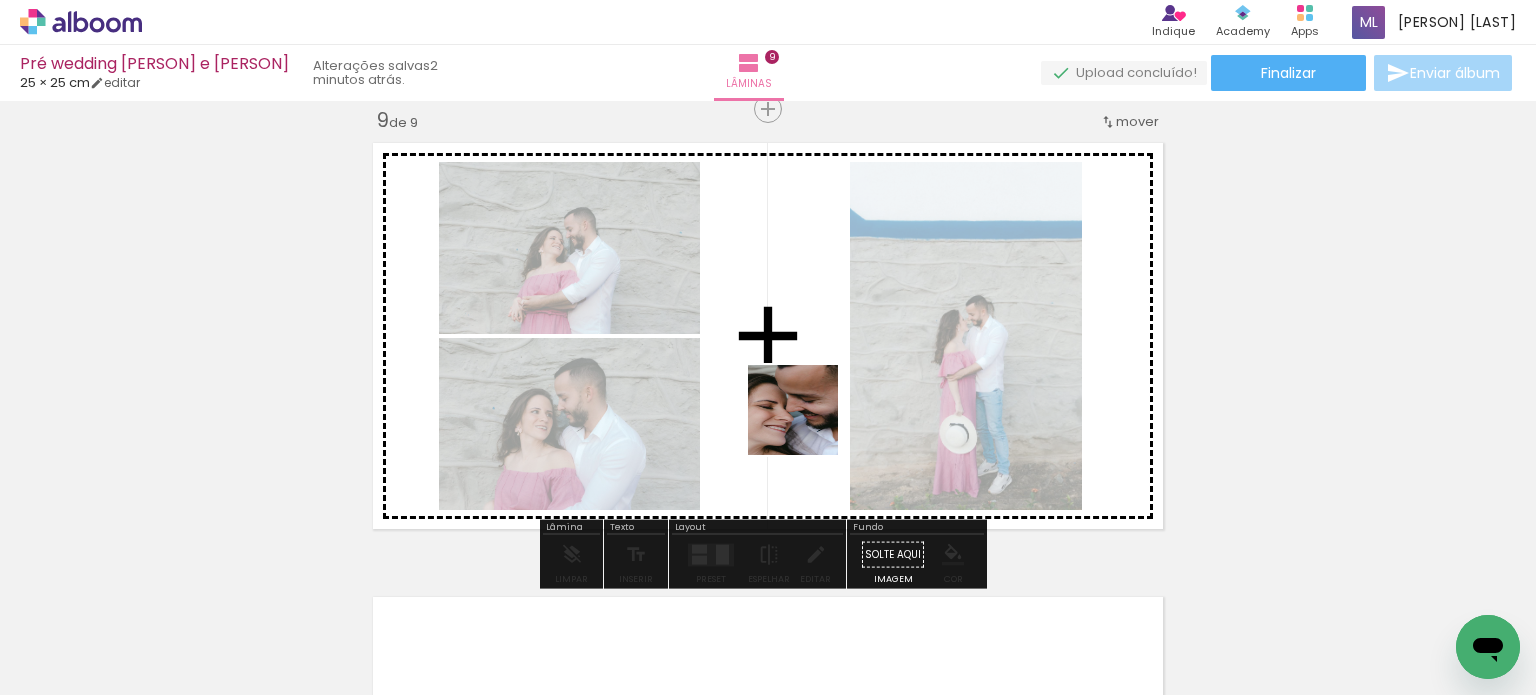 drag, startPoint x: 831, startPoint y: 636, endPoint x: 808, endPoint y: 330, distance: 306.86316 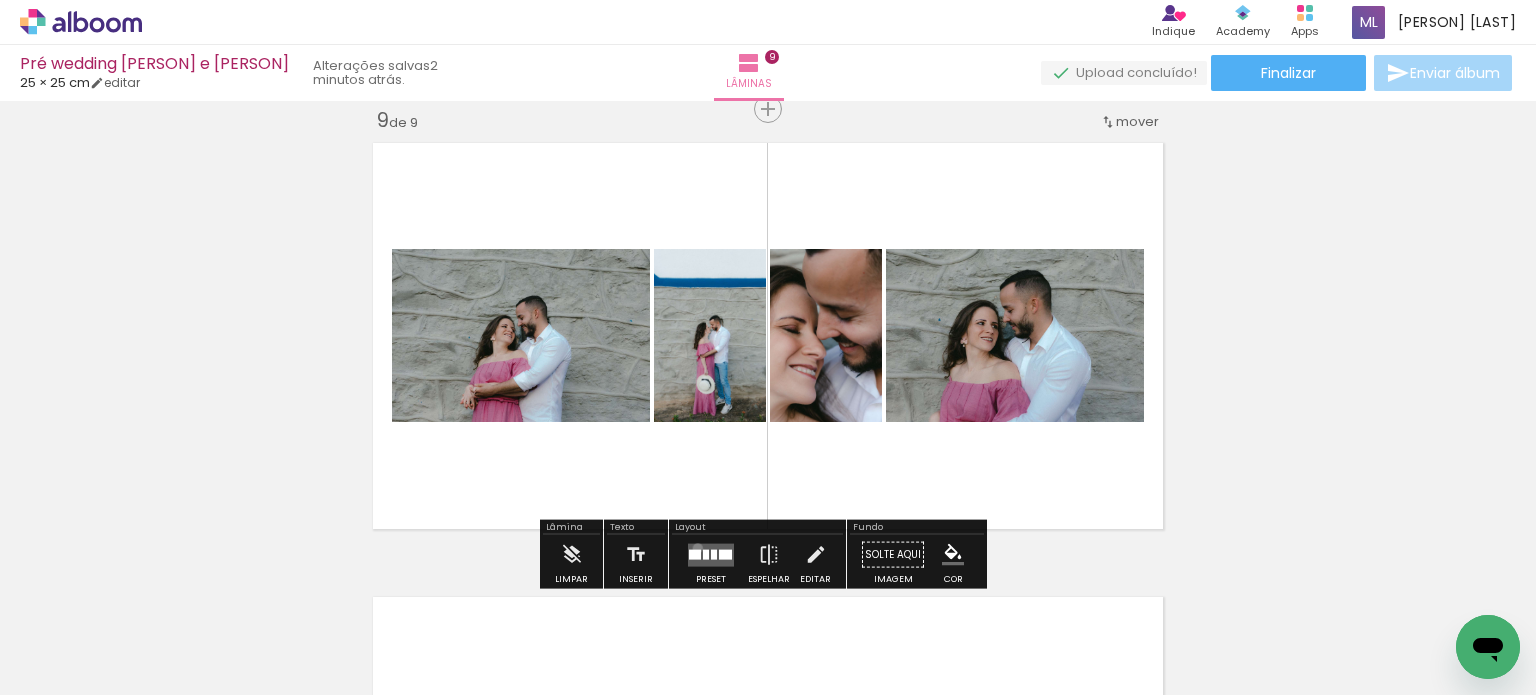 click at bounding box center [711, 554] 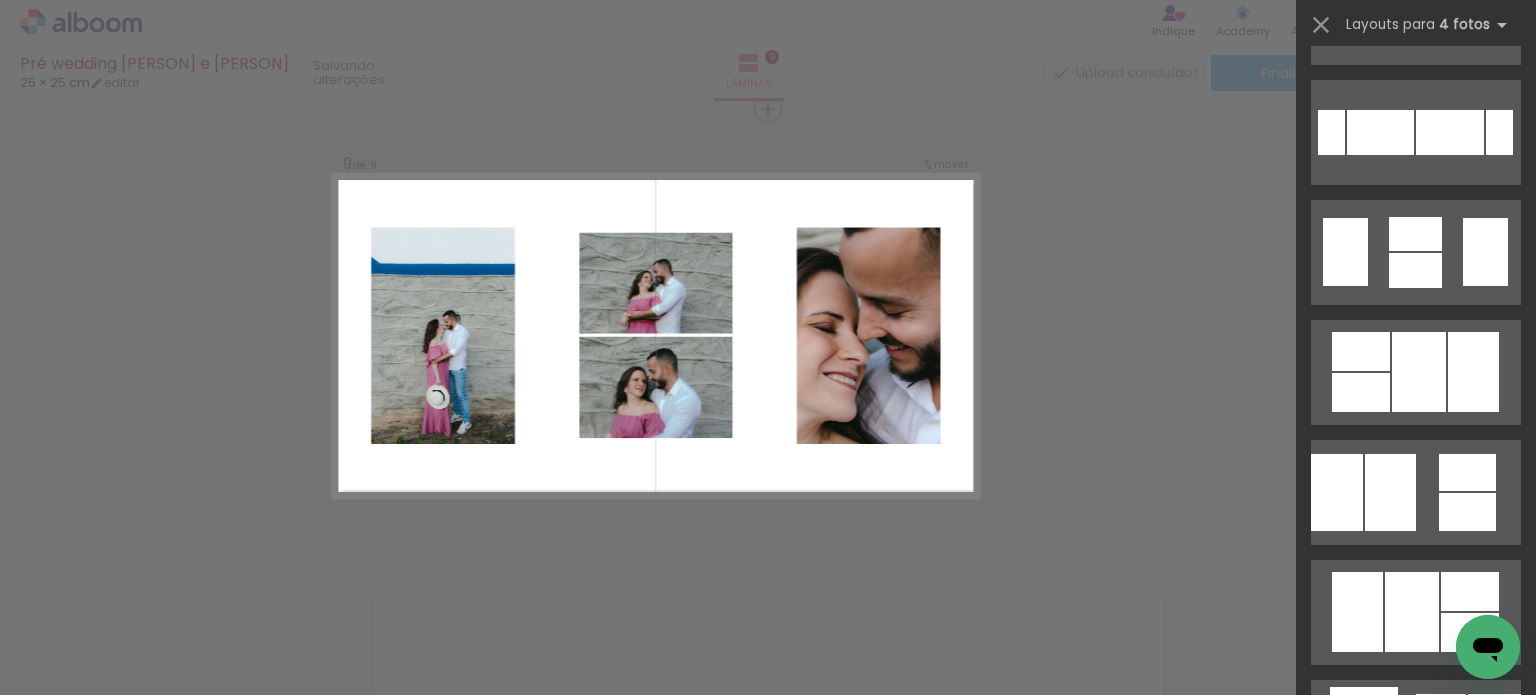 scroll, scrollTop: 800, scrollLeft: 0, axis: vertical 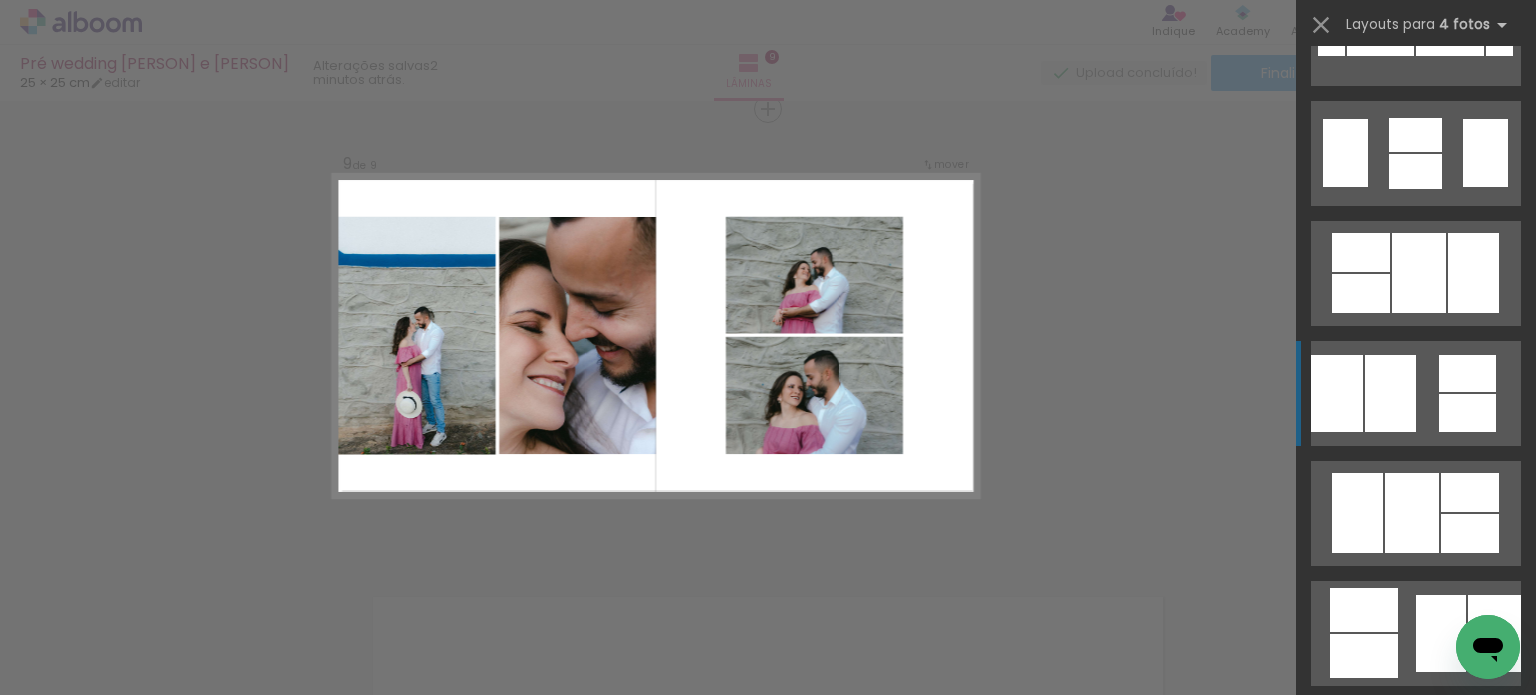 click at bounding box center [1380, 851] 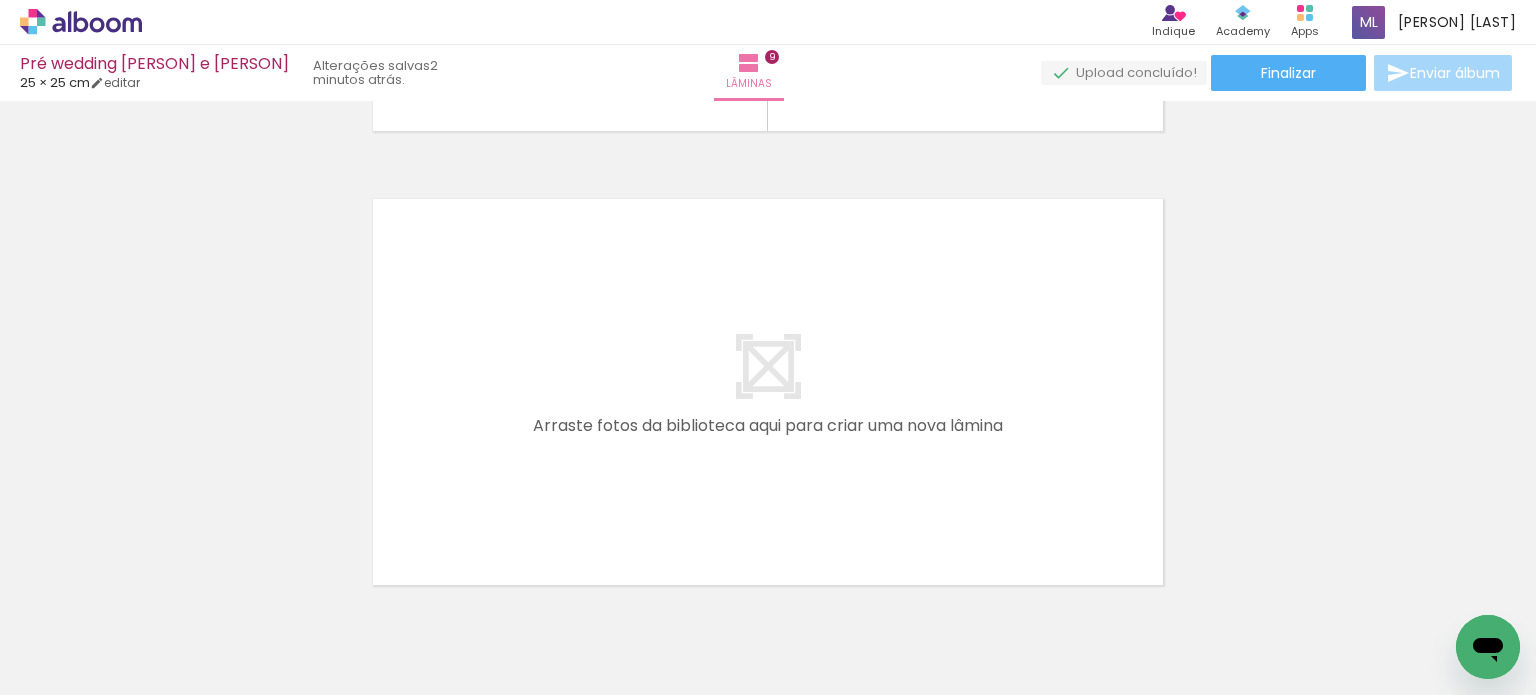 scroll, scrollTop: 4057, scrollLeft: 0, axis: vertical 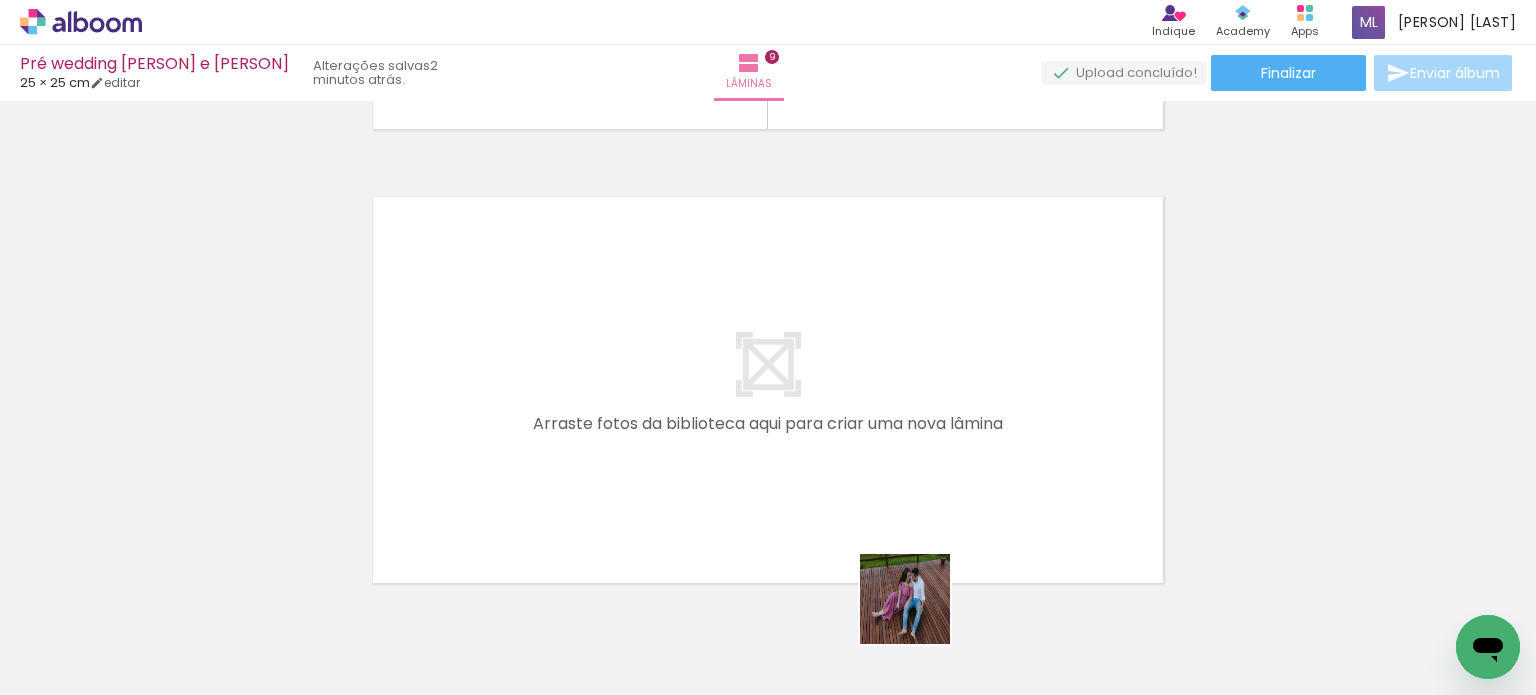 drag, startPoint x: 937, startPoint y: 631, endPoint x: 606, endPoint y: 344, distance: 438.09818 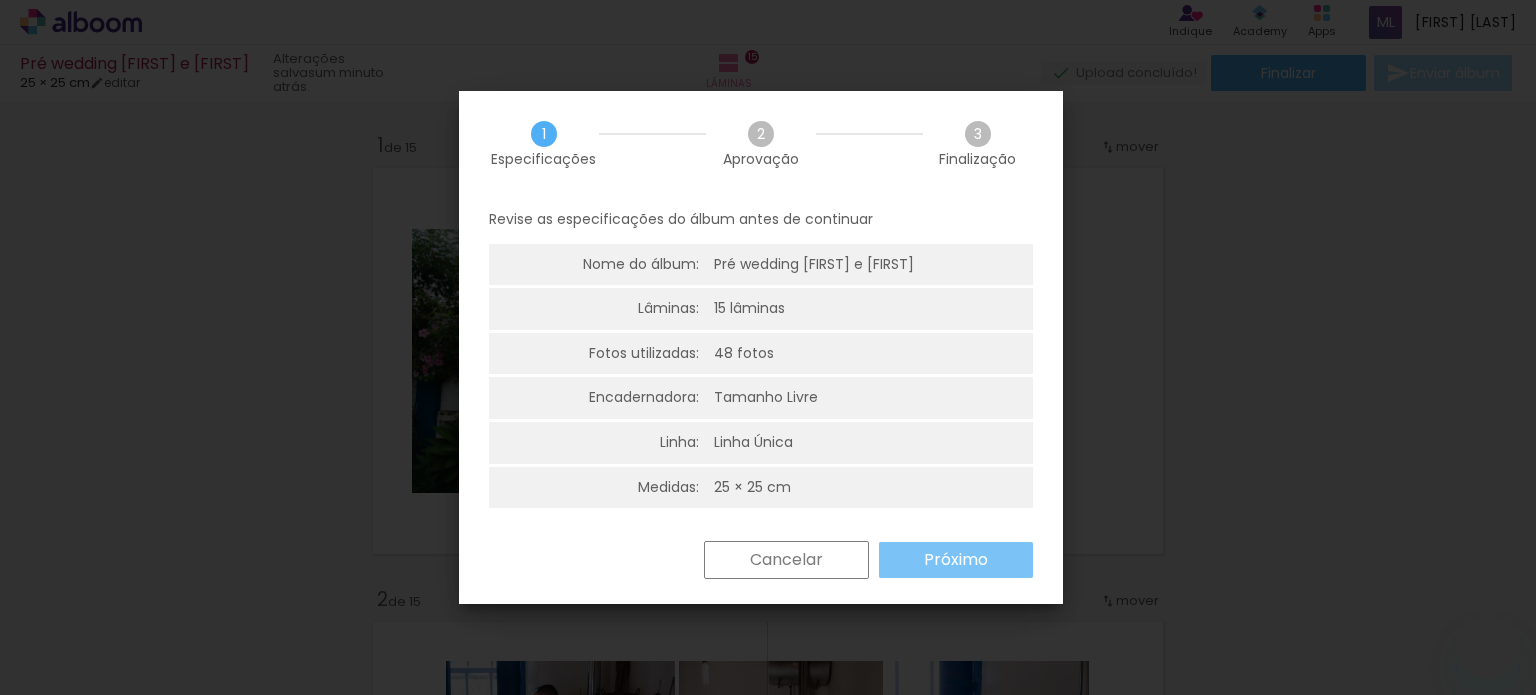 click on "Próximo" at bounding box center (0, 0) 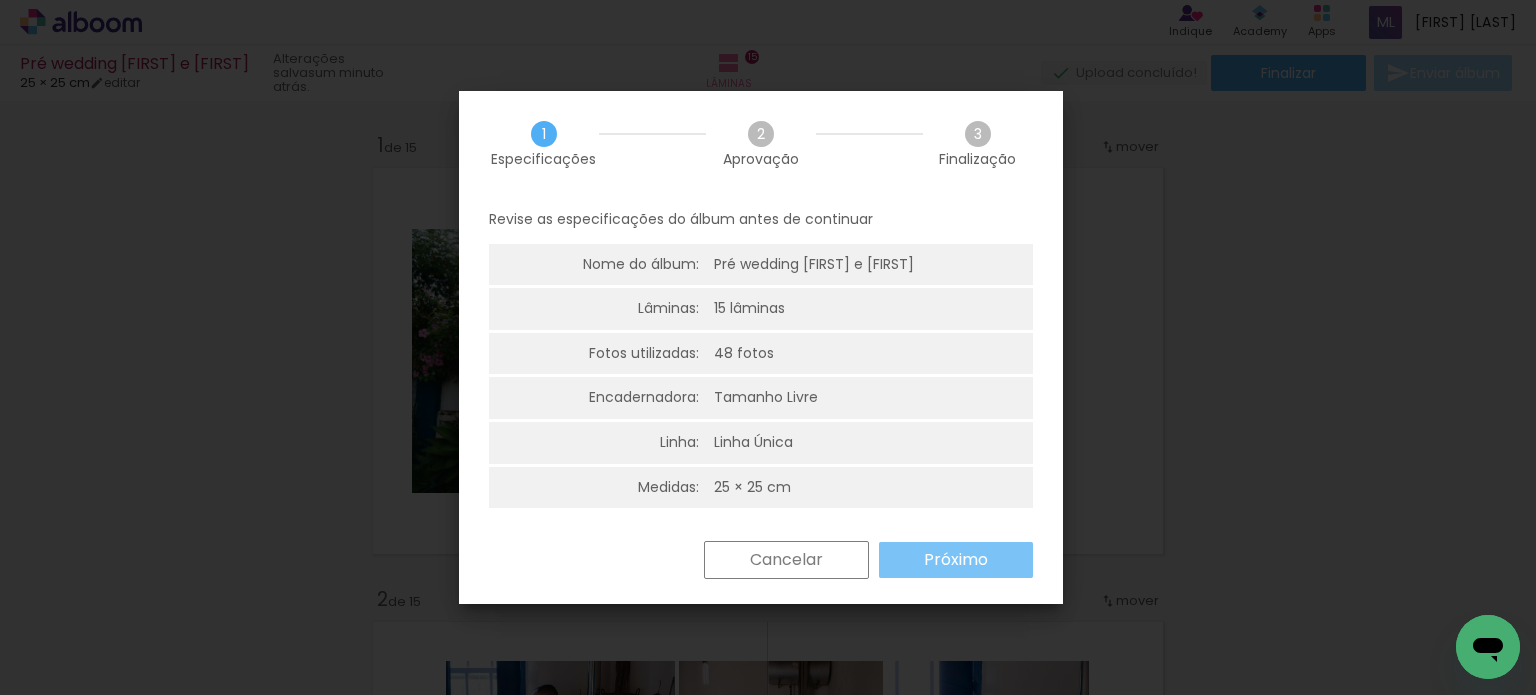 scroll, scrollTop: 6381, scrollLeft: 0, axis: vertical 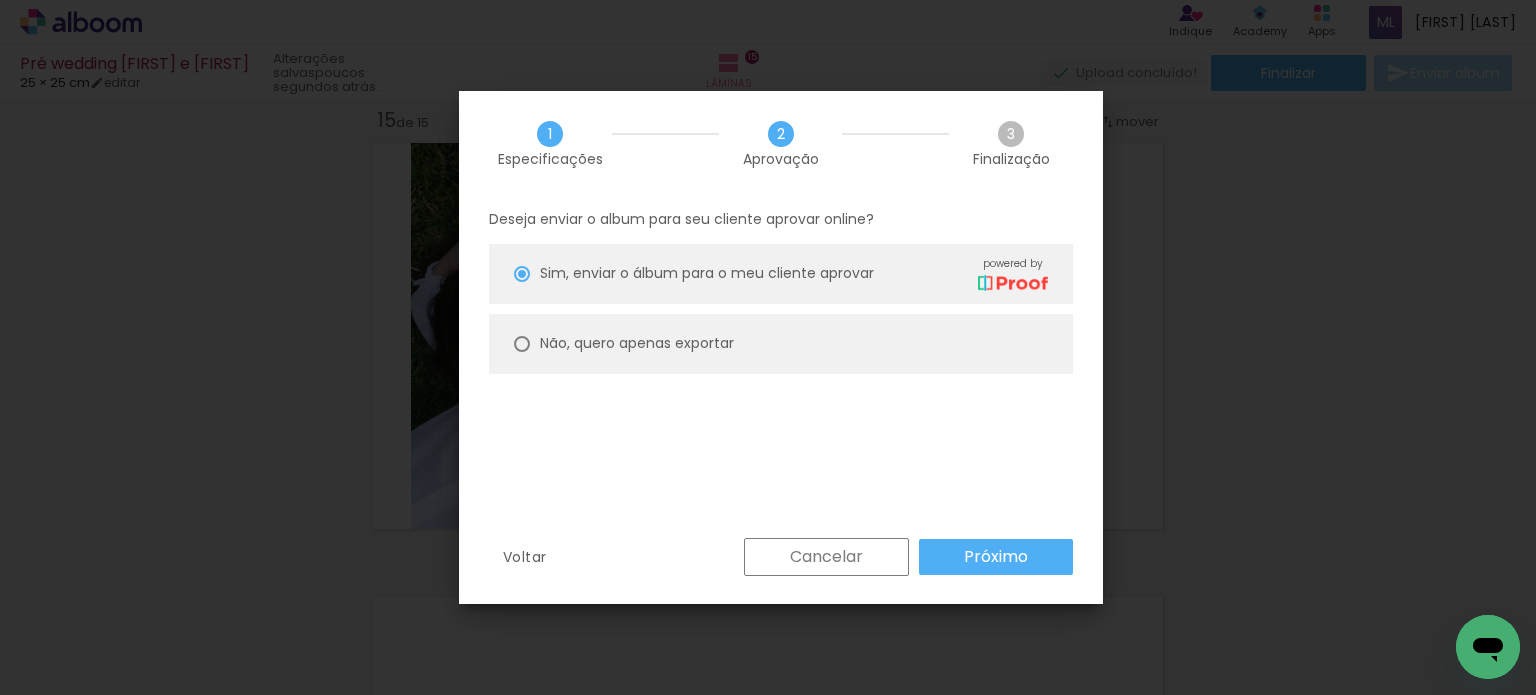 click on "Não, quero apenas exportar" at bounding box center [781, 344] 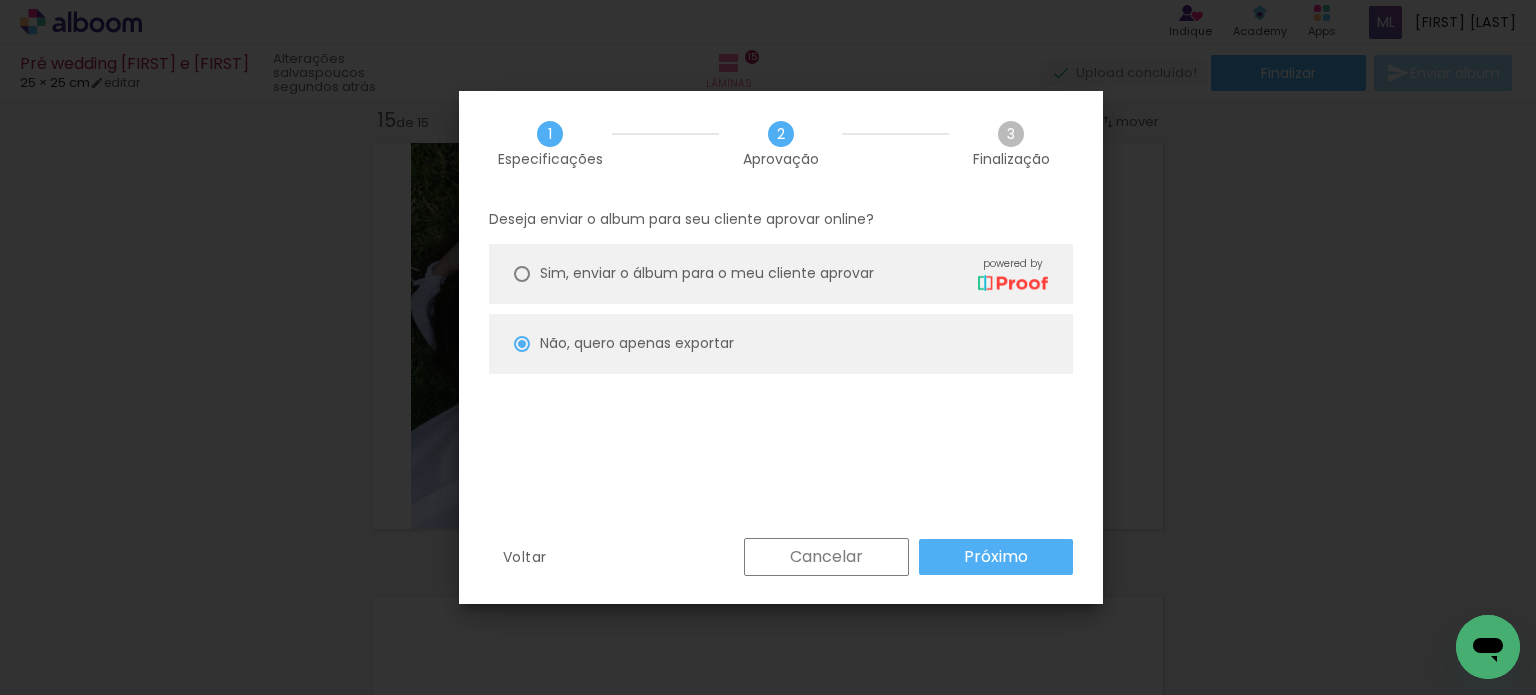 click on "Próximo" at bounding box center [0, 0] 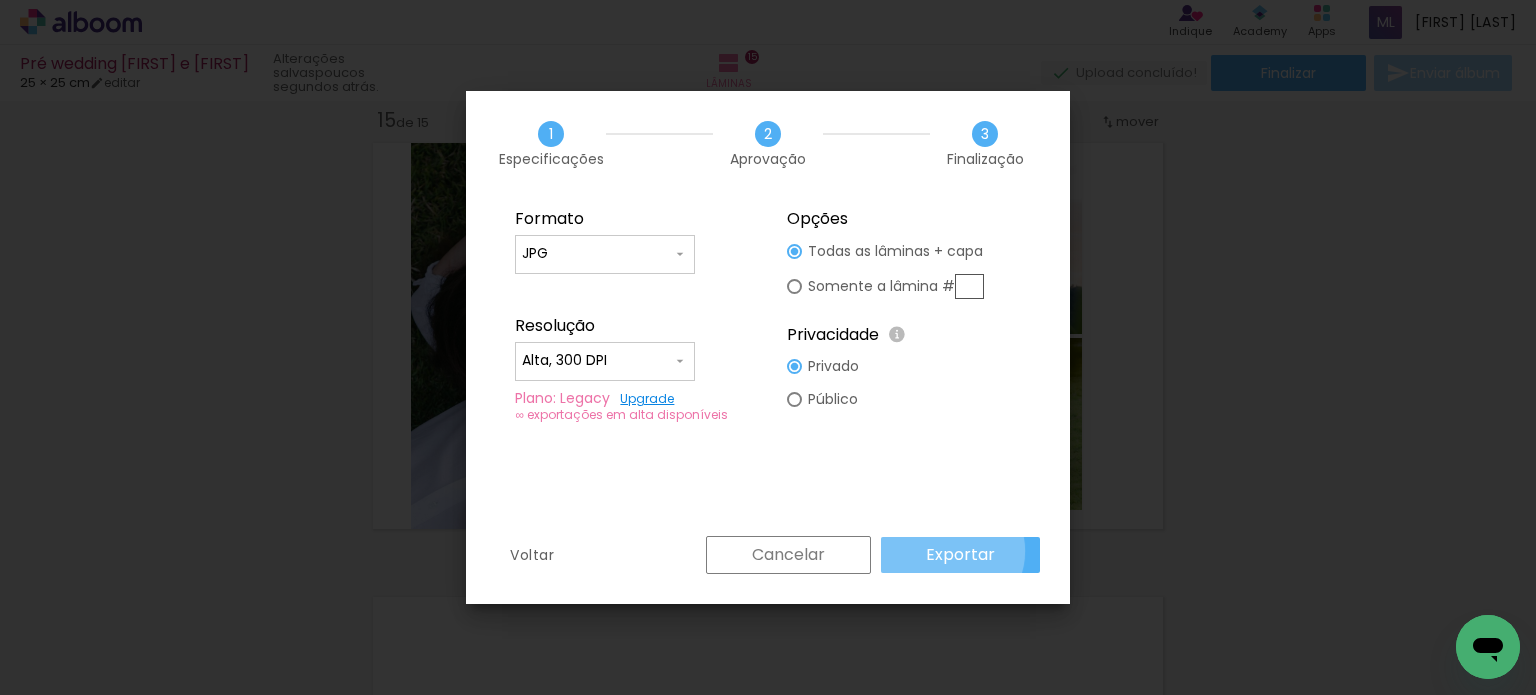 click on "Exportar" at bounding box center [0, 0] 